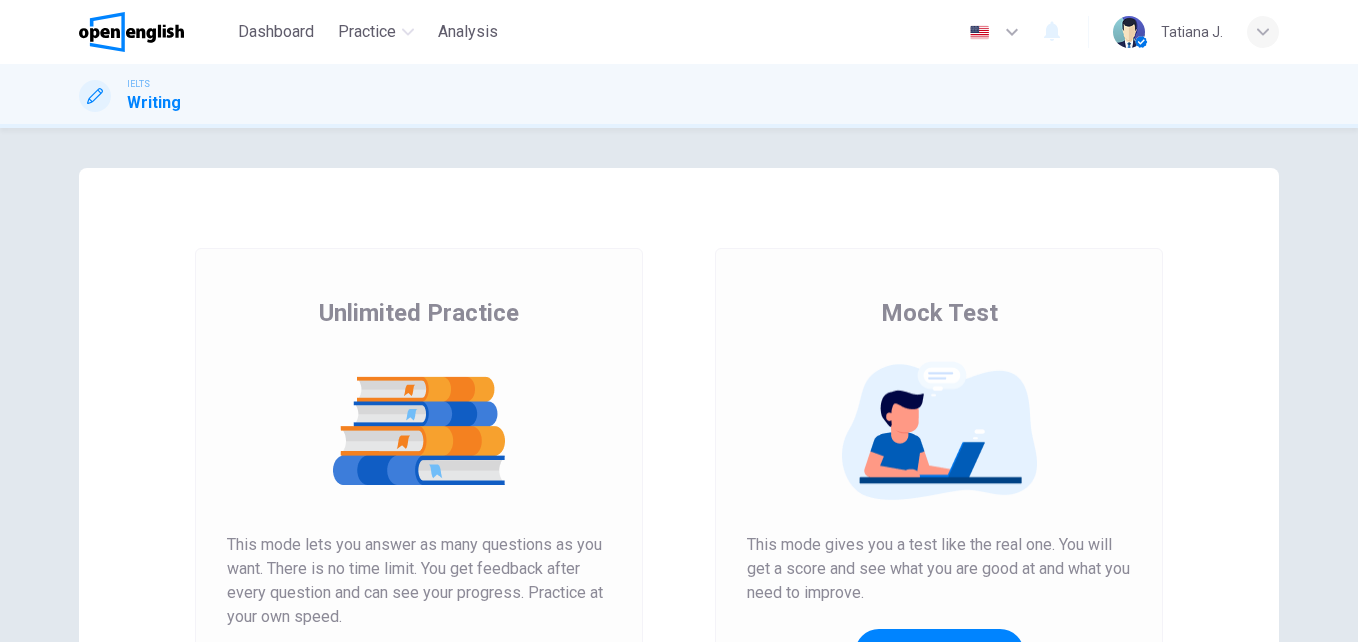 scroll, scrollTop: 0, scrollLeft: 0, axis: both 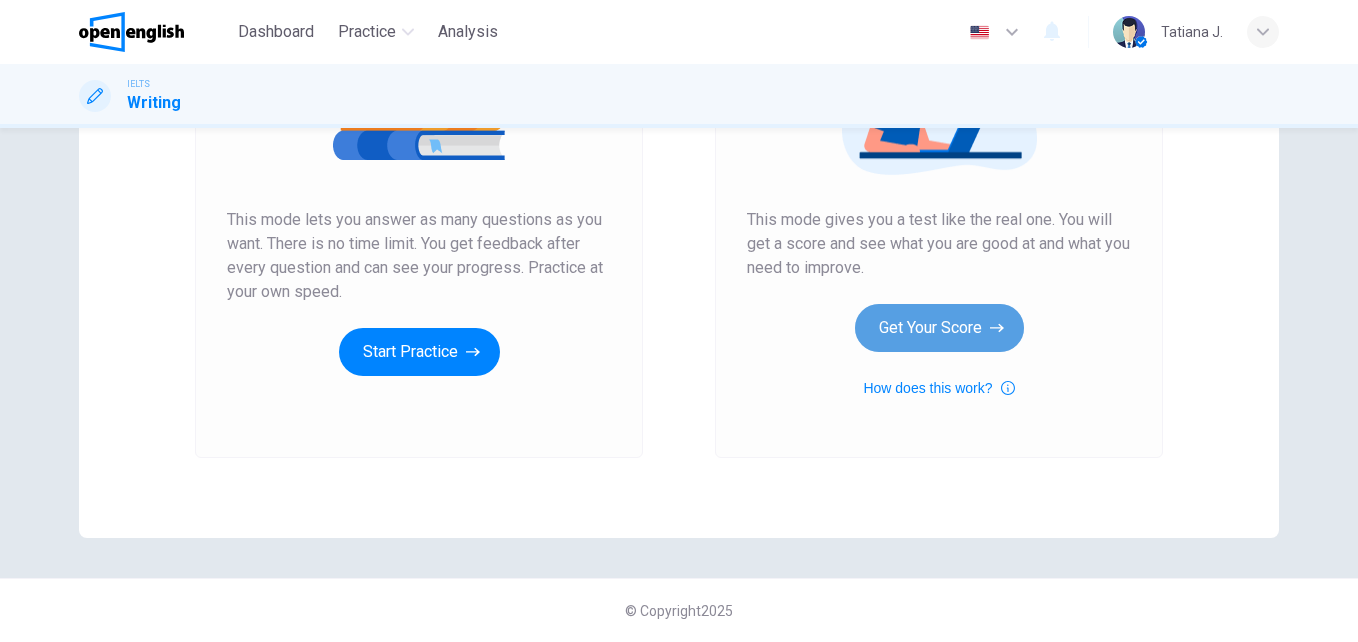 click on "Get Your Score" at bounding box center [419, 352] 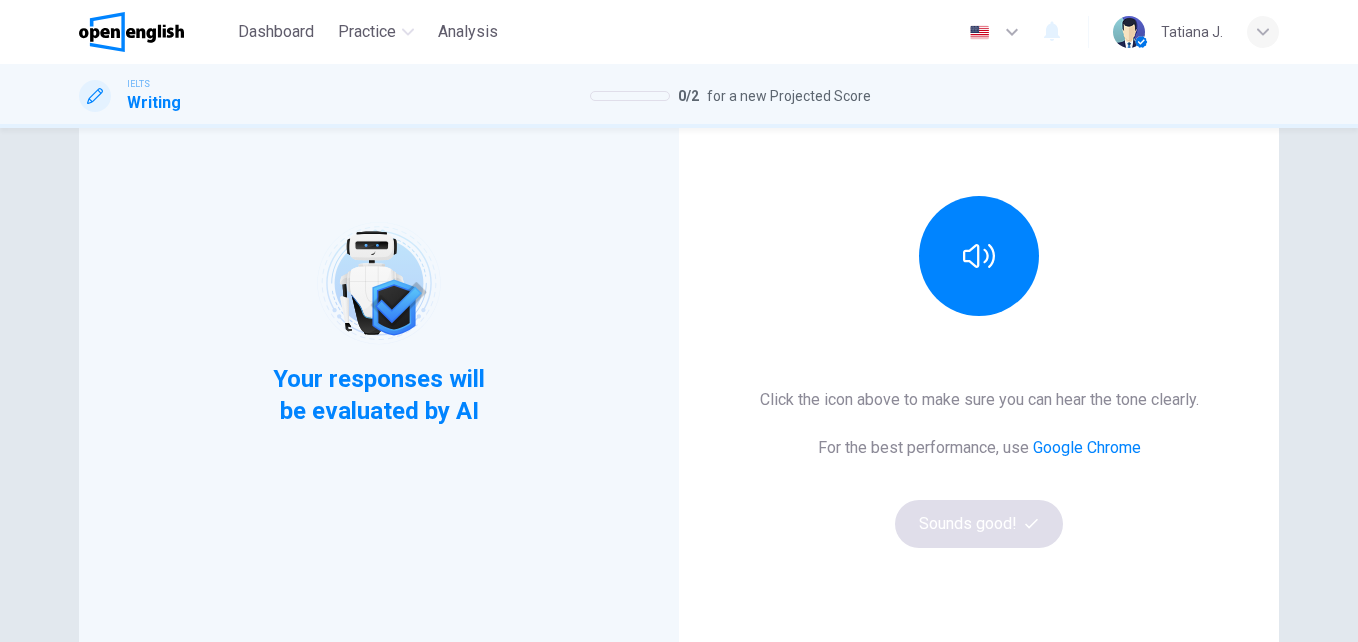scroll, scrollTop: 200, scrollLeft: 0, axis: vertical 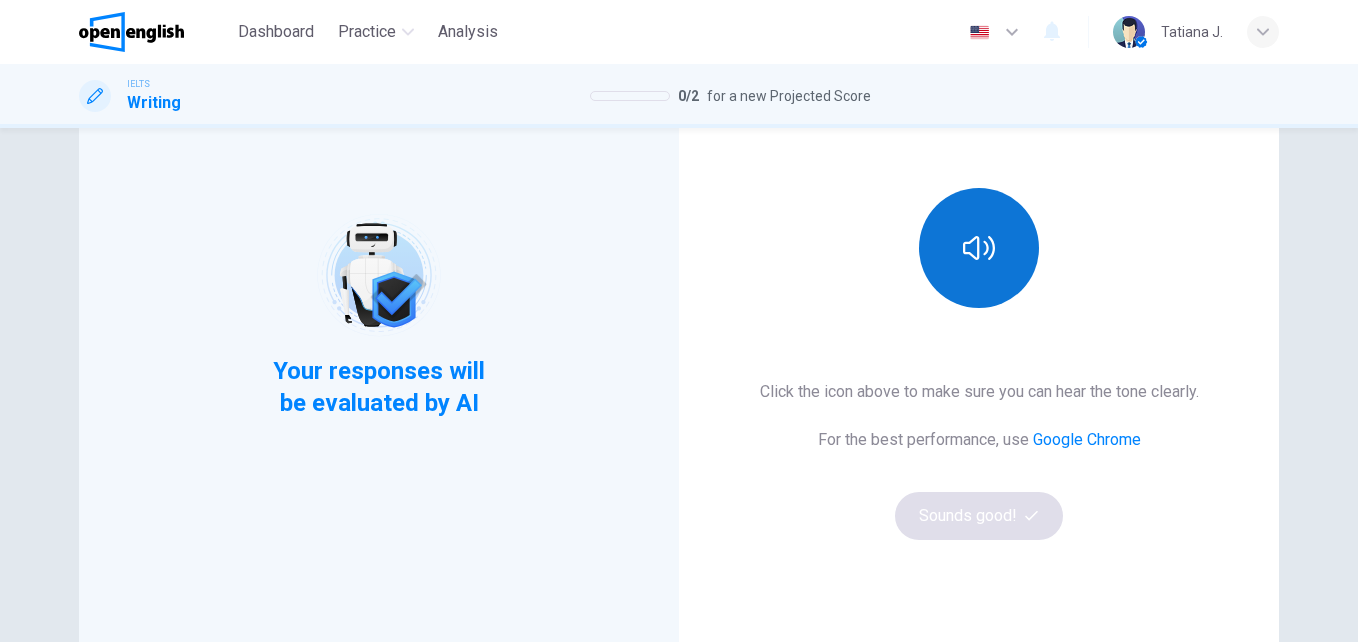 click at bounding box center [979, 248] 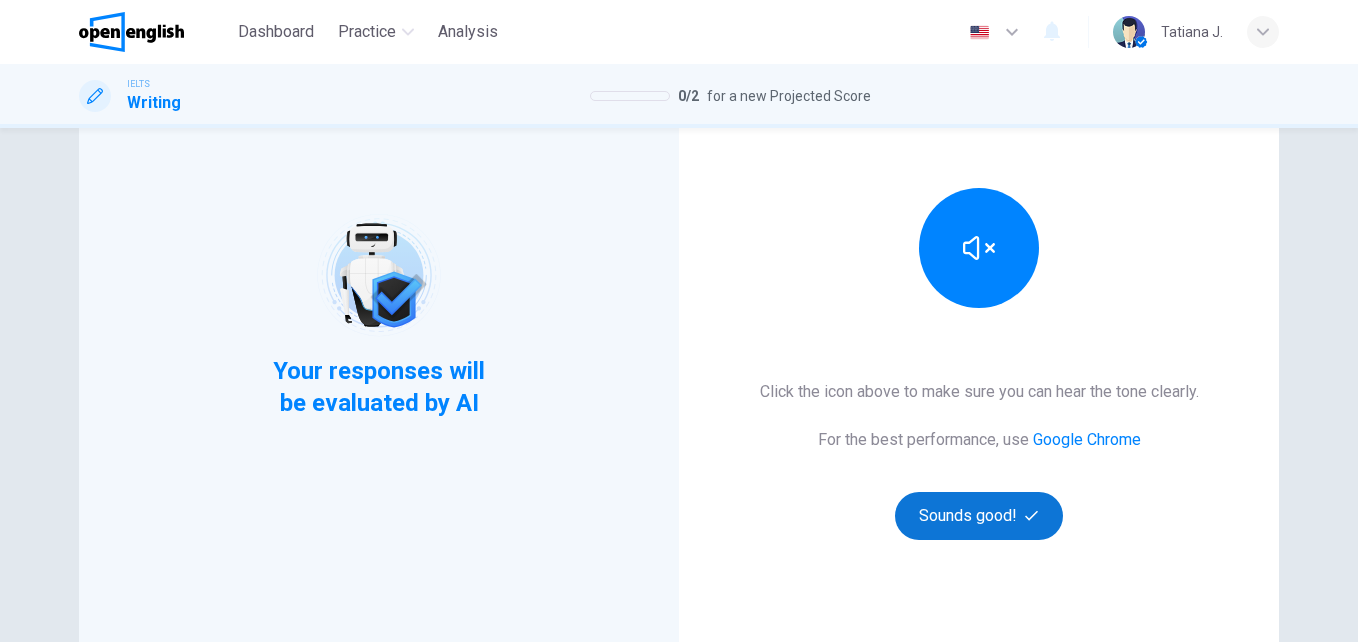 click on "Sounds good!" at bounding box center [979, 516] 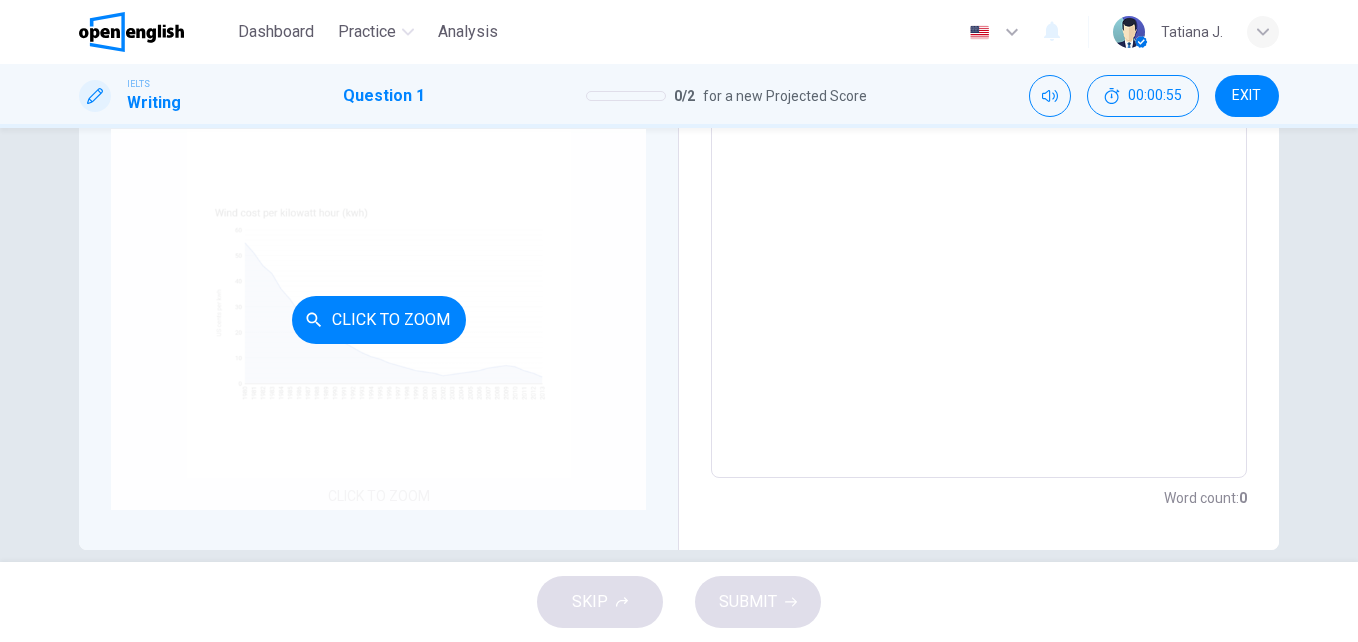 scroll, scrollTop: 379, scrollLeft: 0, axis: vertical 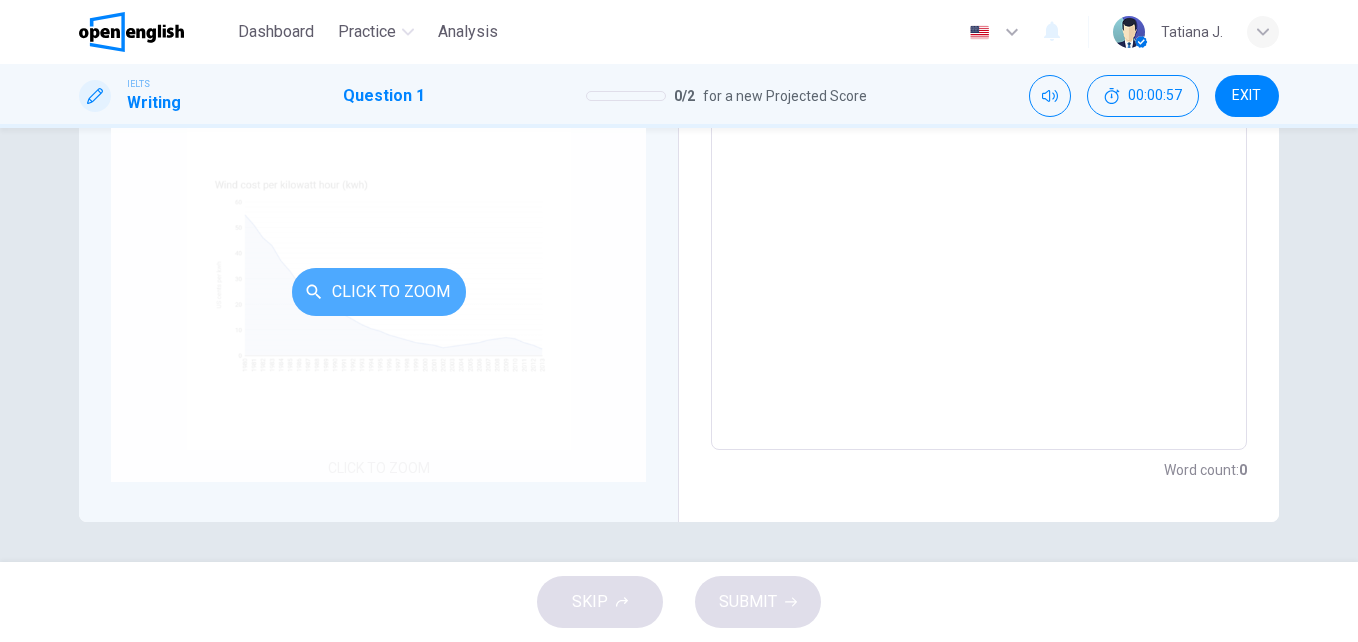 click on "Click to Zoom" at bounding box center [379, 292] 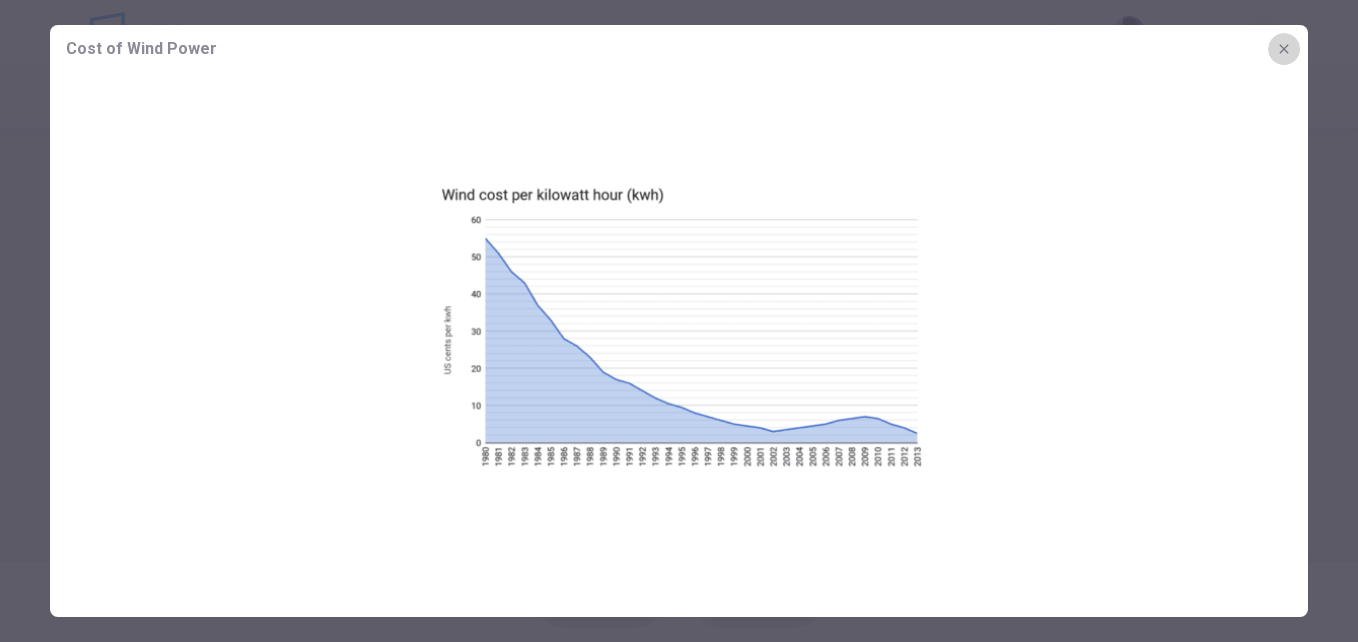 click at bounding box center (1284, 49) 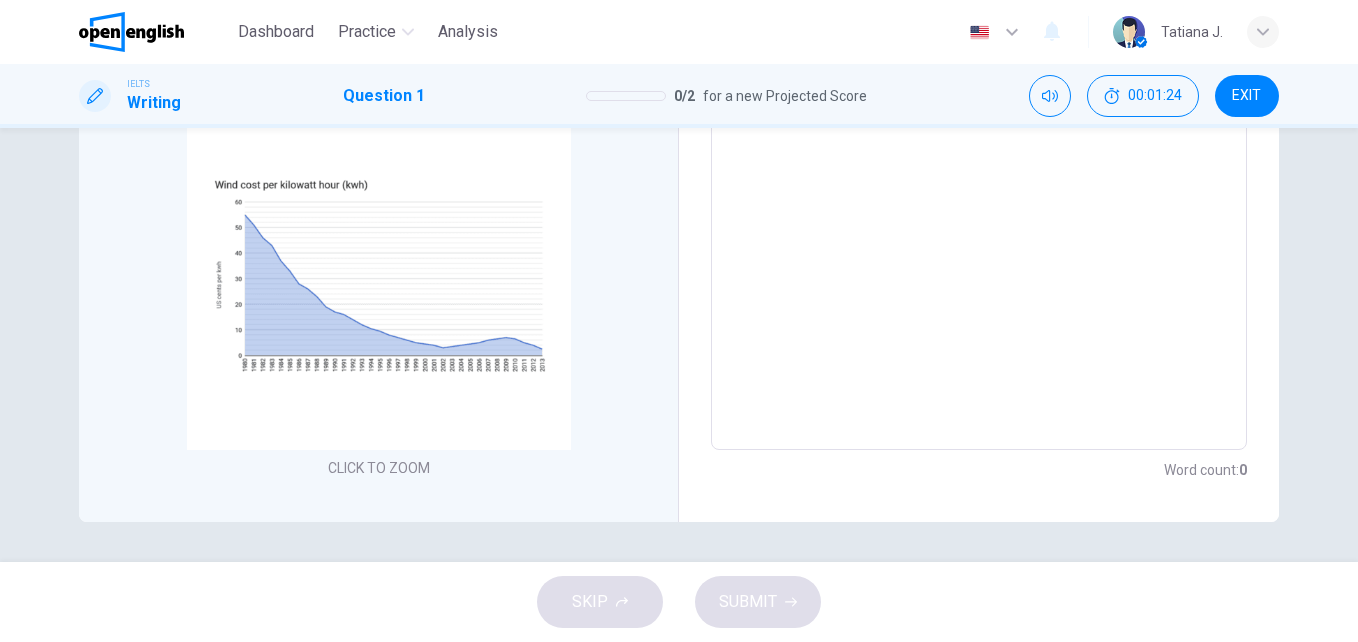 click at bounding box center [979, 155] 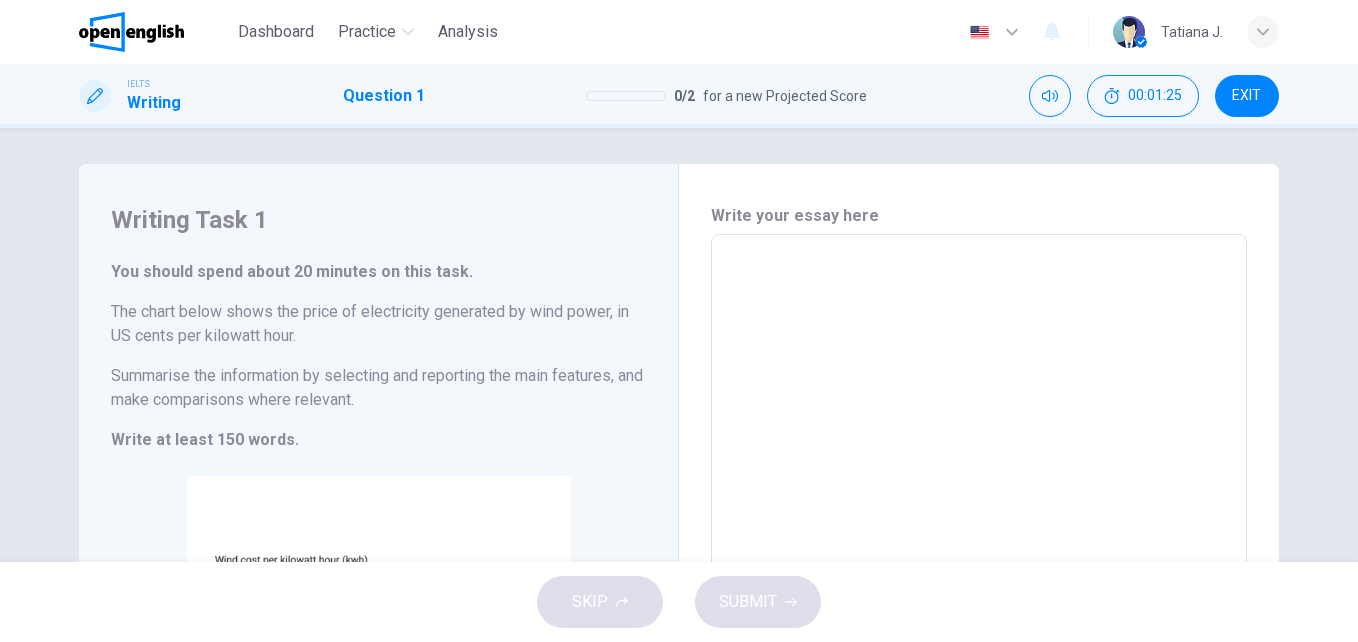 scroll, scrollTop: 0, scrollLeft: 0, axis: both 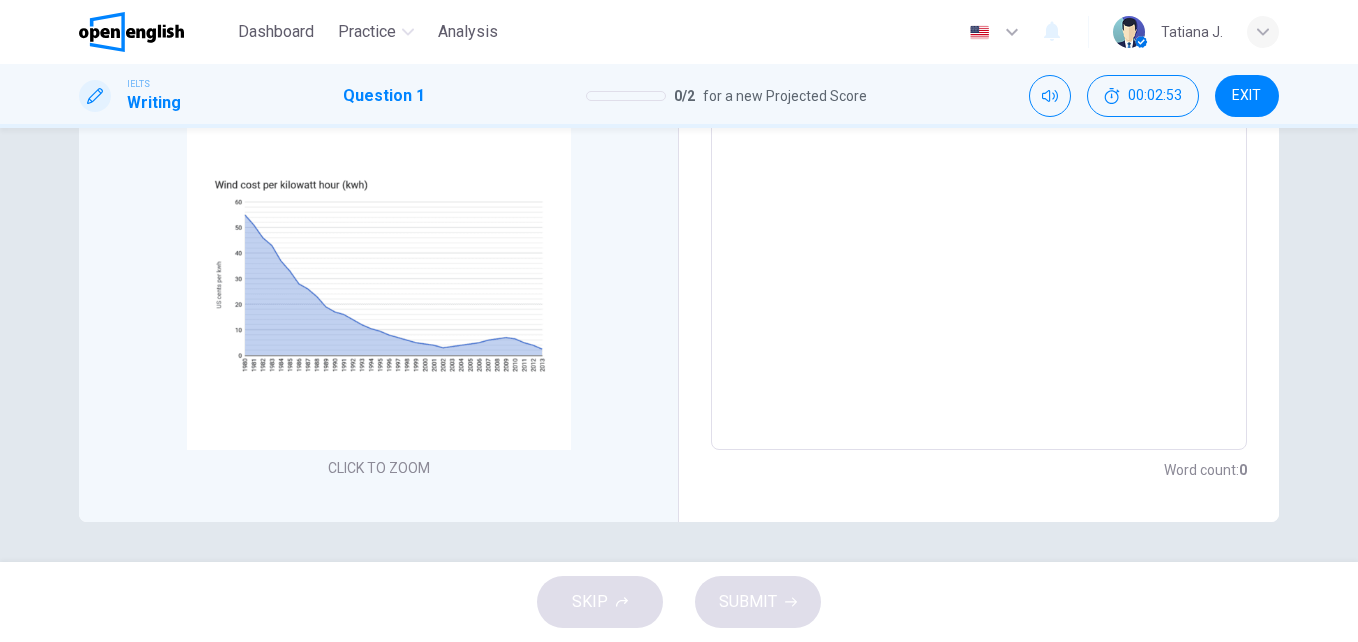 click at bounding box center [979, 155] 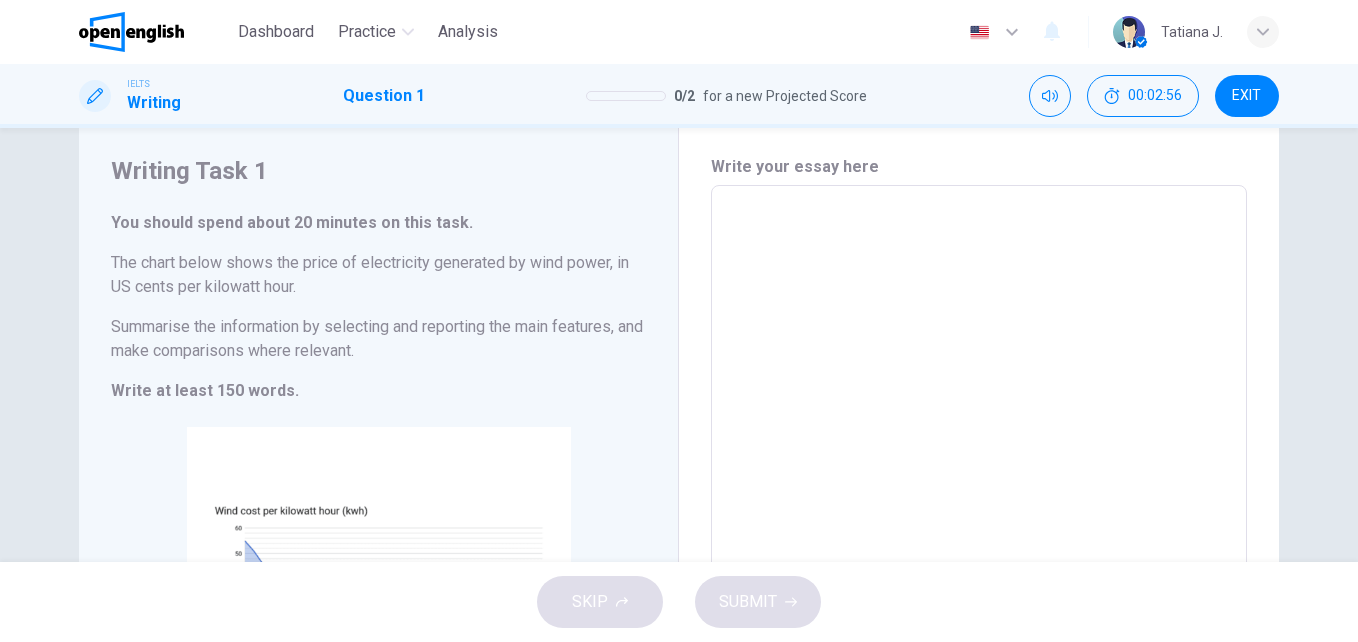 scroll, scrollTop: 100, scrollLeft: 0, axis: vertical 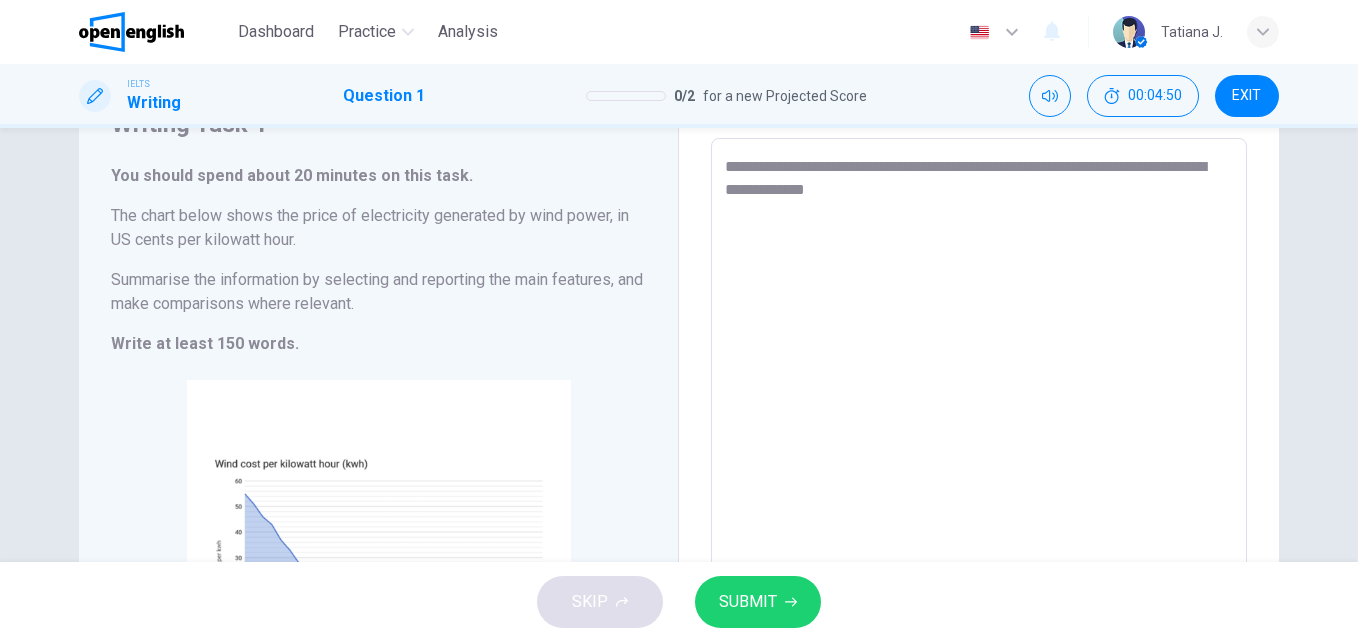 click on "**********" at bounding box center (979, 434) 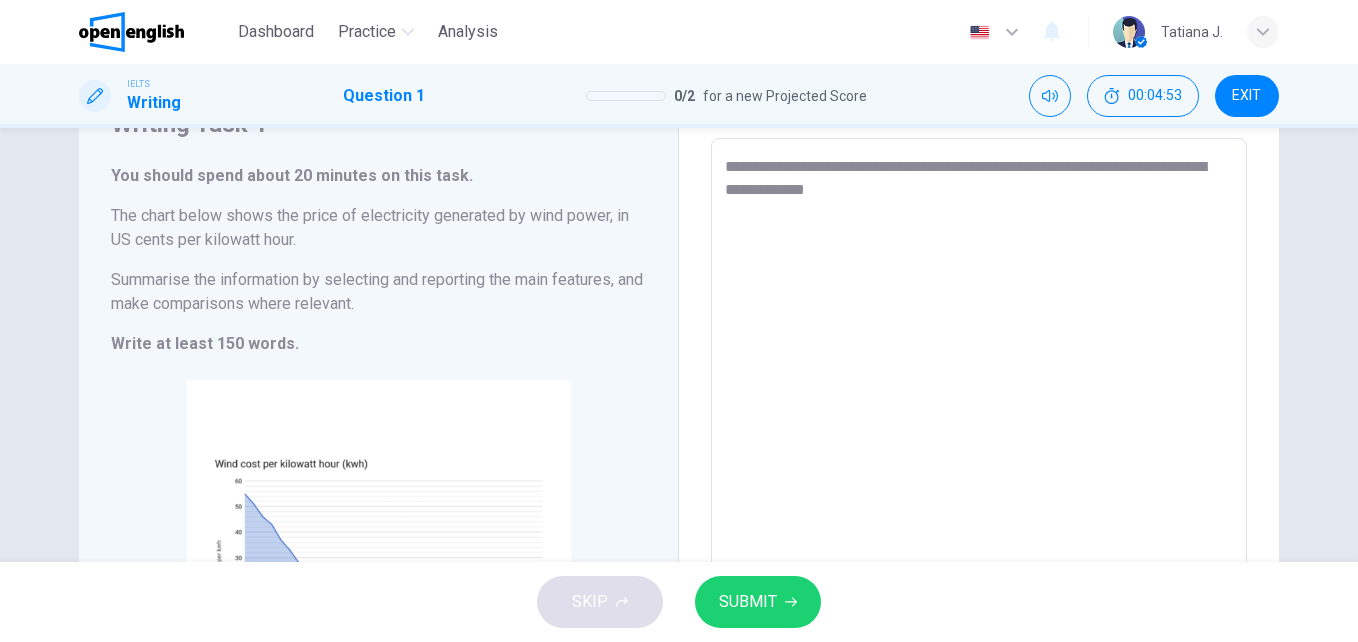 click on "**********" at bounding box center [979, 434] 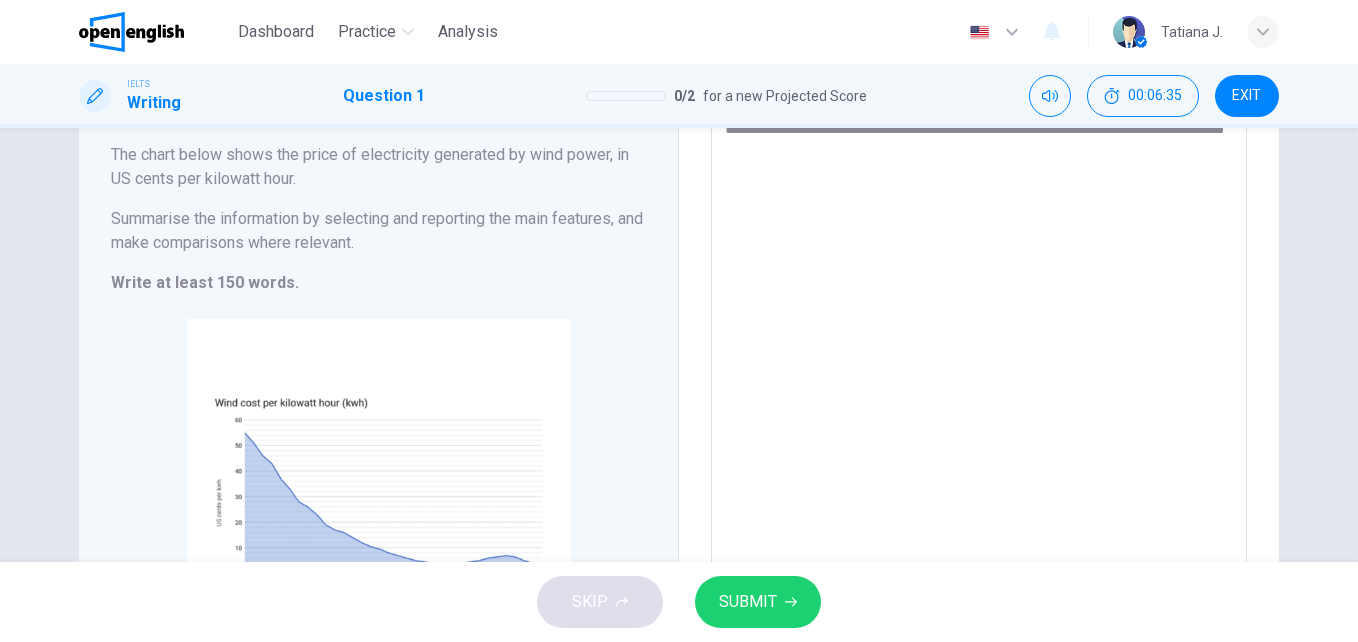 scroll, scrollTop: 200, scrollLeft: 0, axis: vertical 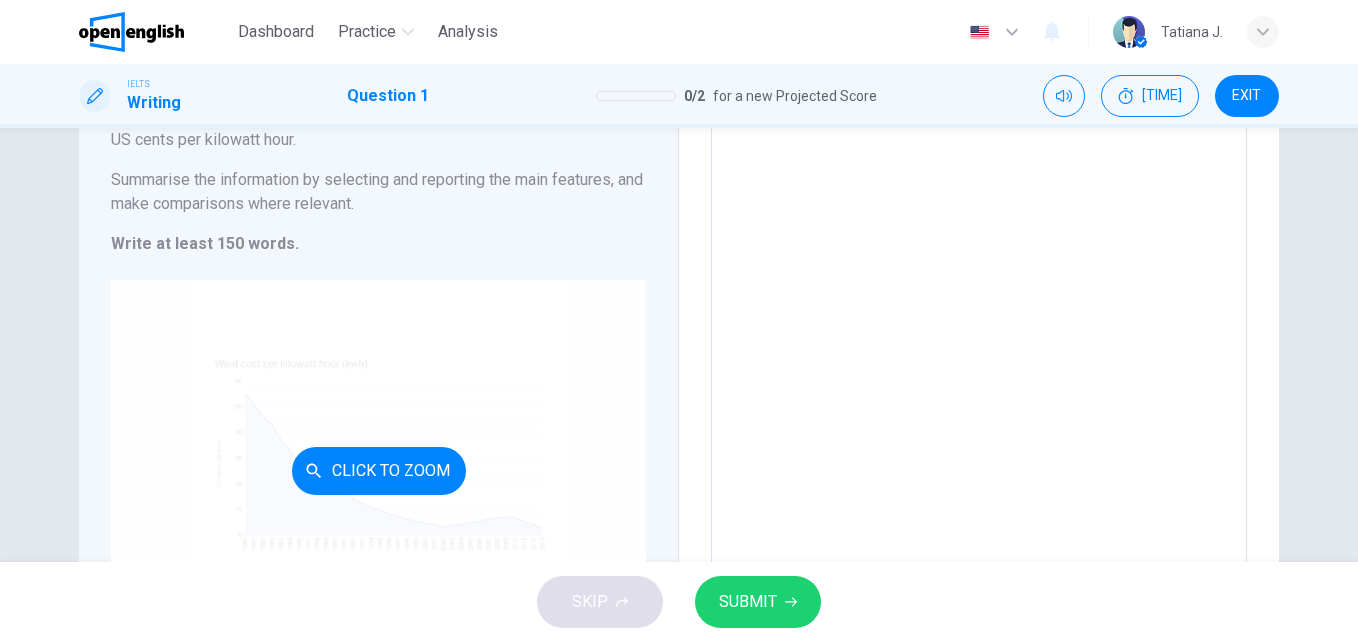 click on "Click to Zoom" at bounding box center (378, 470) 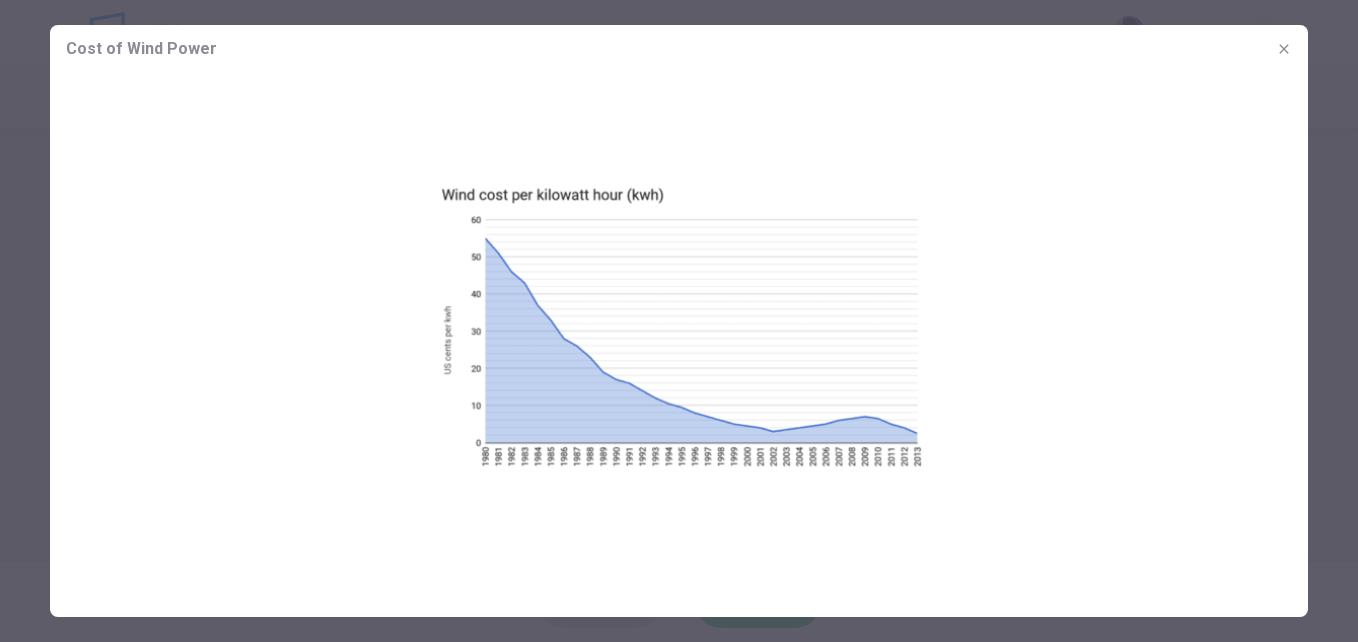 click at bounding box center (1284, 49) 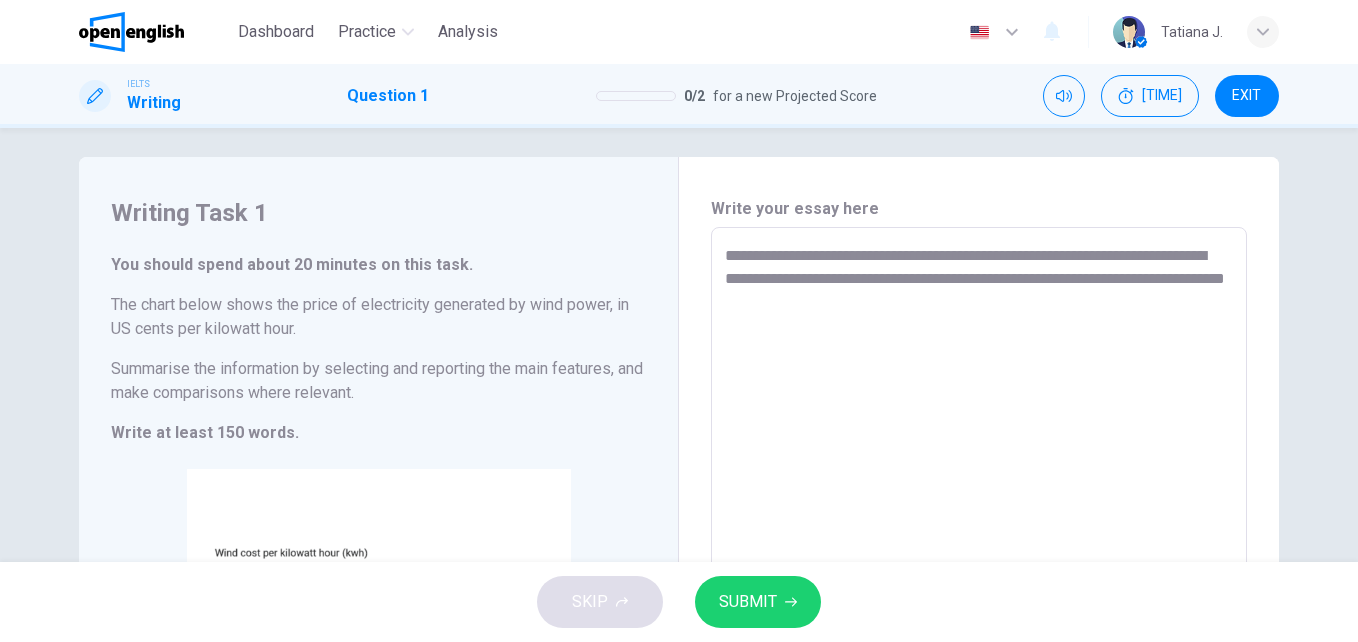 scroll, scrollTop: 0, scrollLeft: 0, axis: both 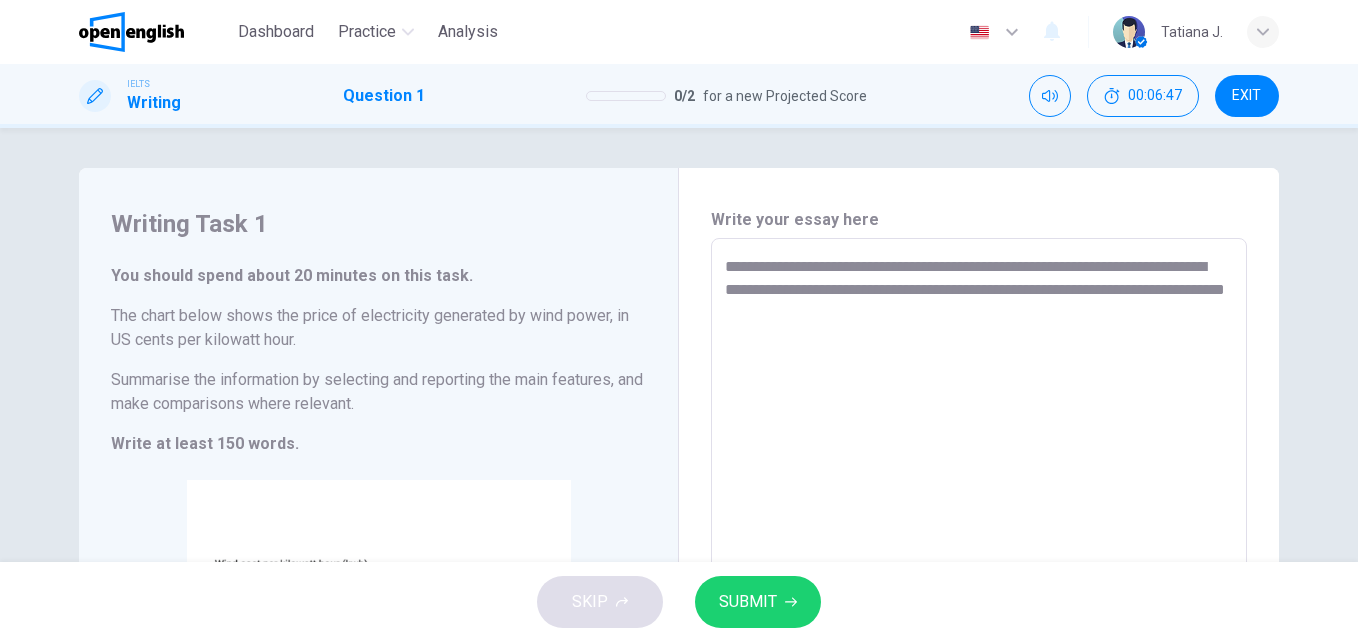 click on "**********" at bounding box center (979, 534) 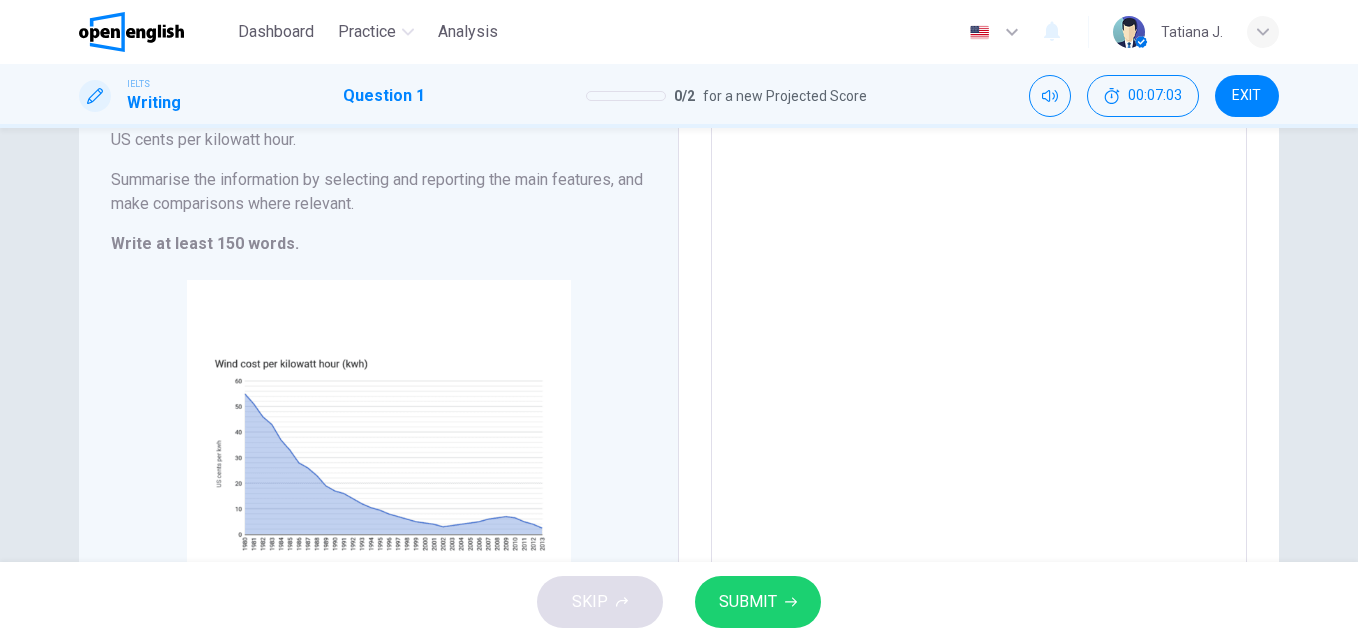 scroll, scrollTop: 174, scrollLeft: 0, axis: vertical 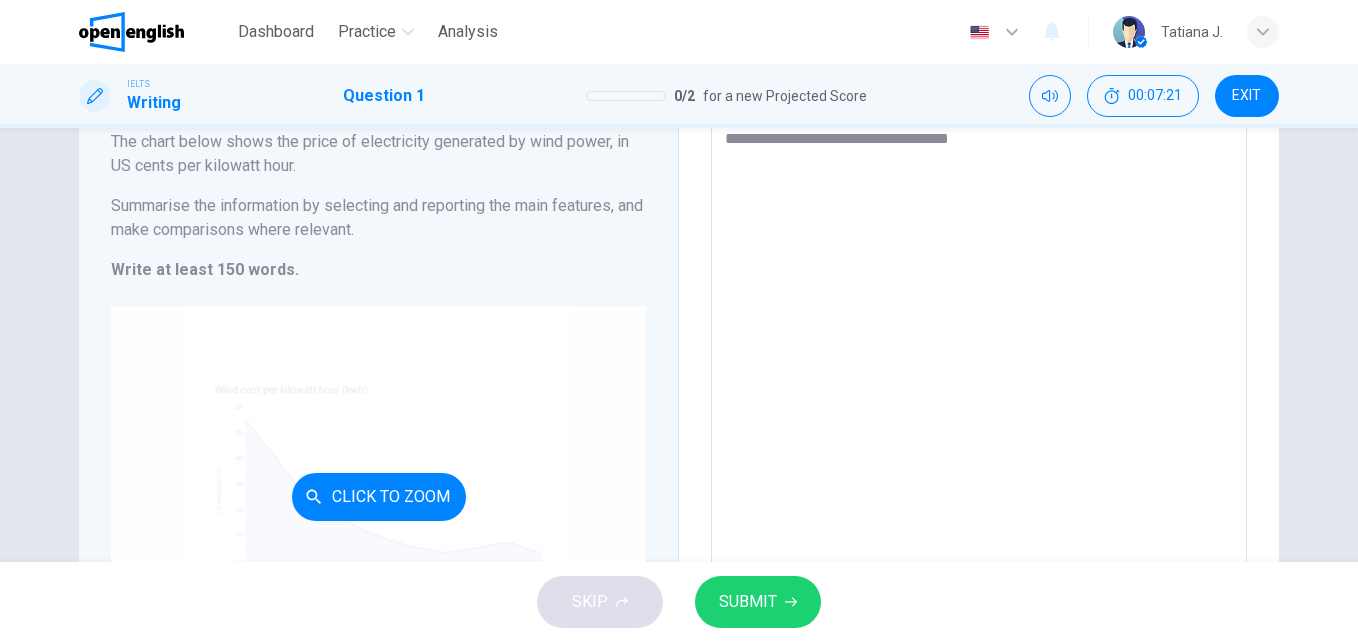 click on "Click to Zoom" at bounding box center (378, 496) 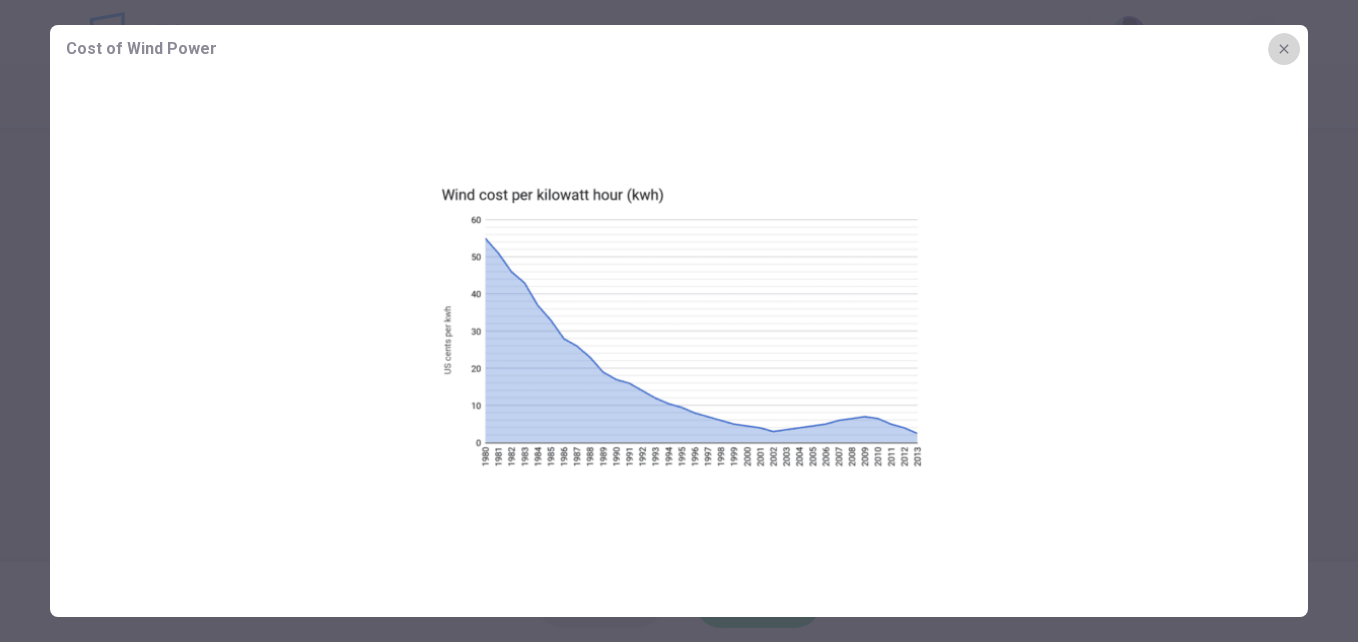 click at bounding box center [1284, 49] 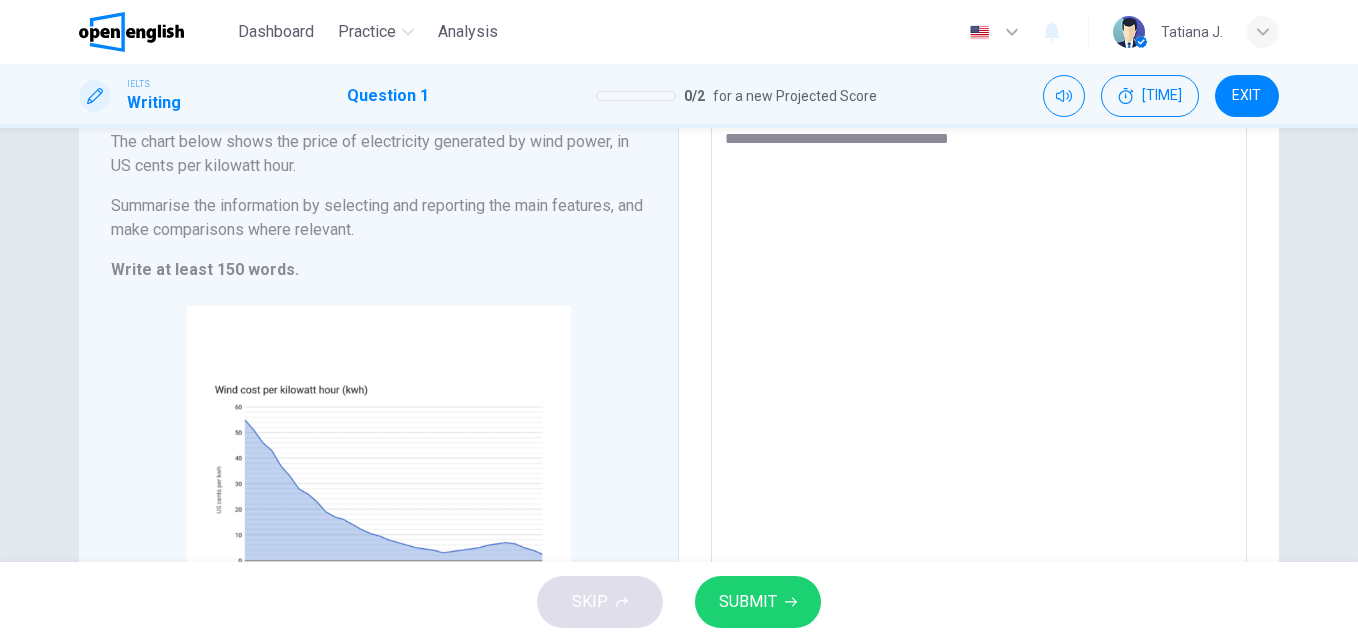 click on "**********" at bounding box center (979, 360) 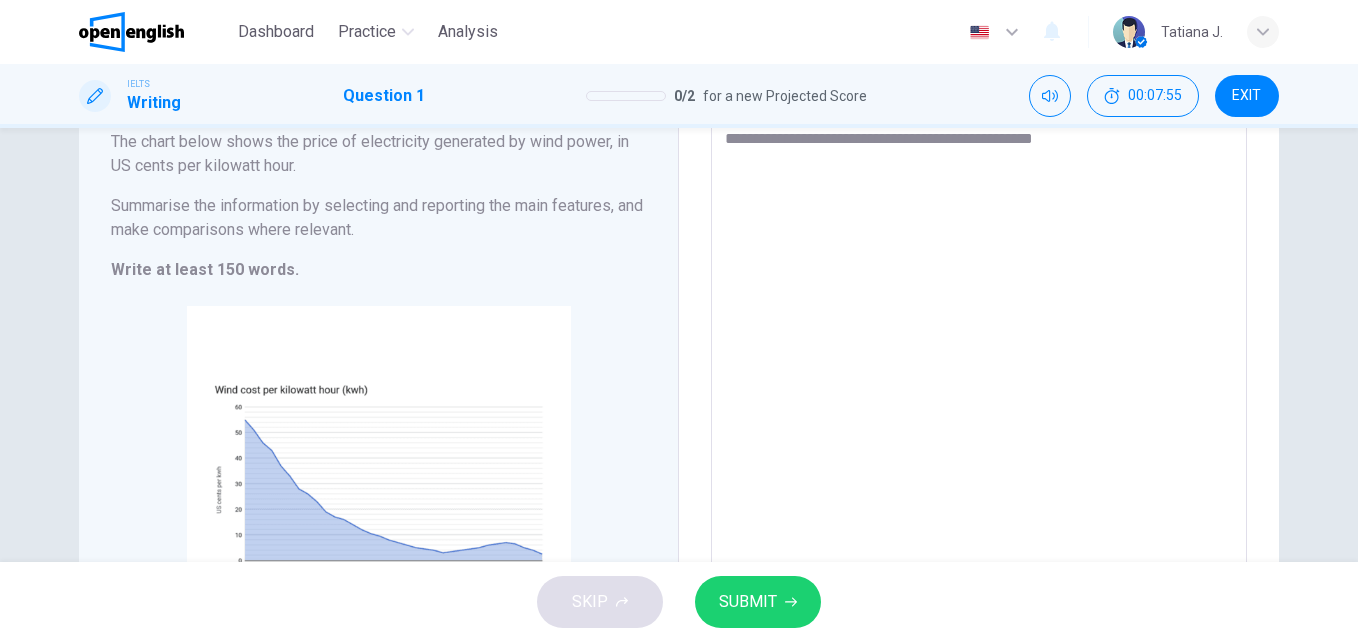 click on "**********" at bounding box center (979, 360) 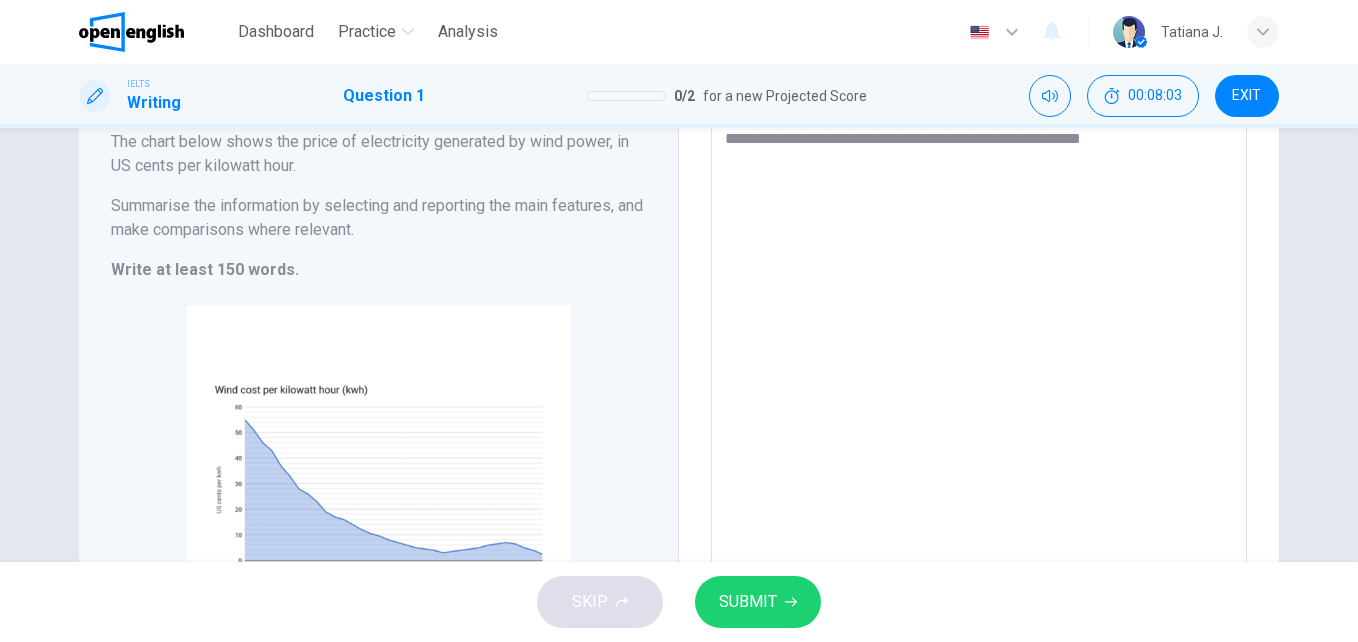 click on "**********" at bounding box center [979, 360] 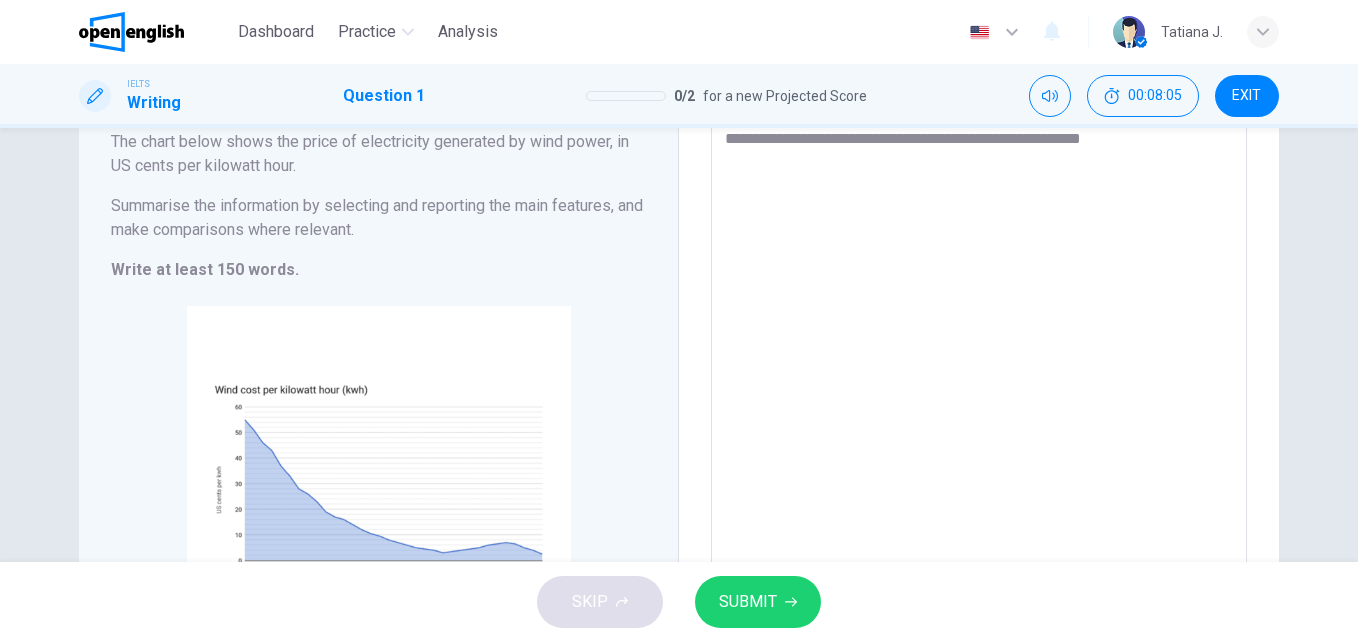 click on "**********" at bounding box center [979, 360] 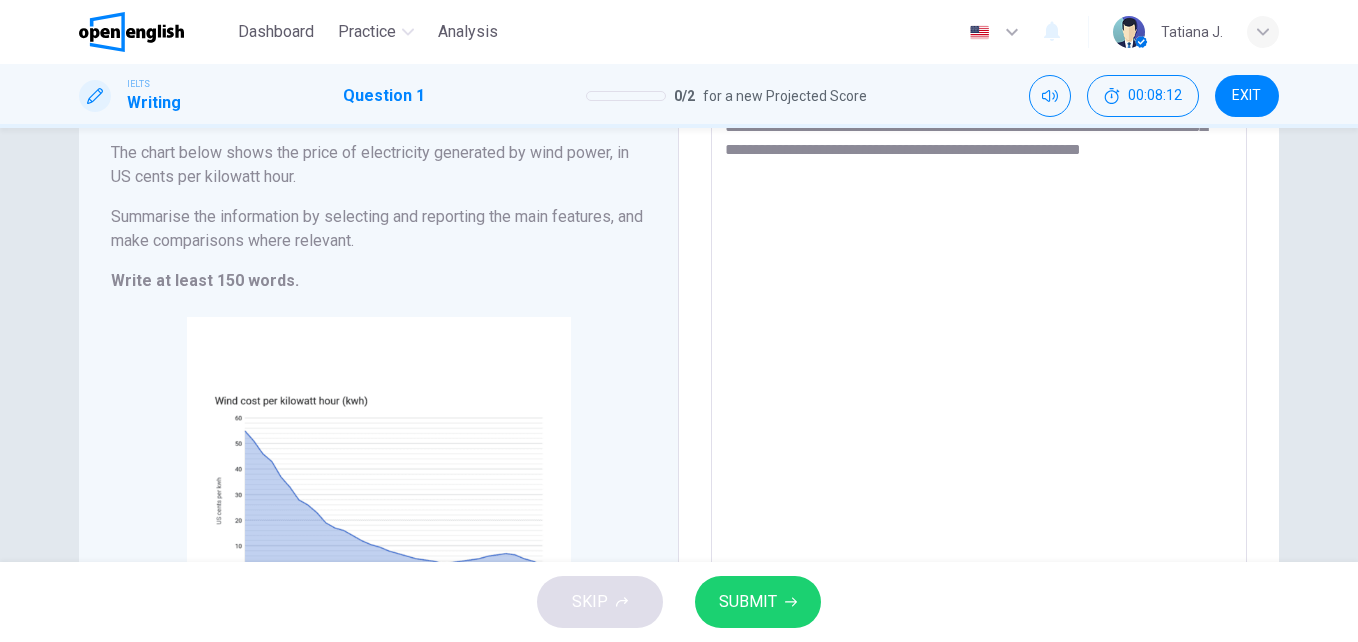 scroll, scrollTop: 0, scrollLeft: 0, axis: both 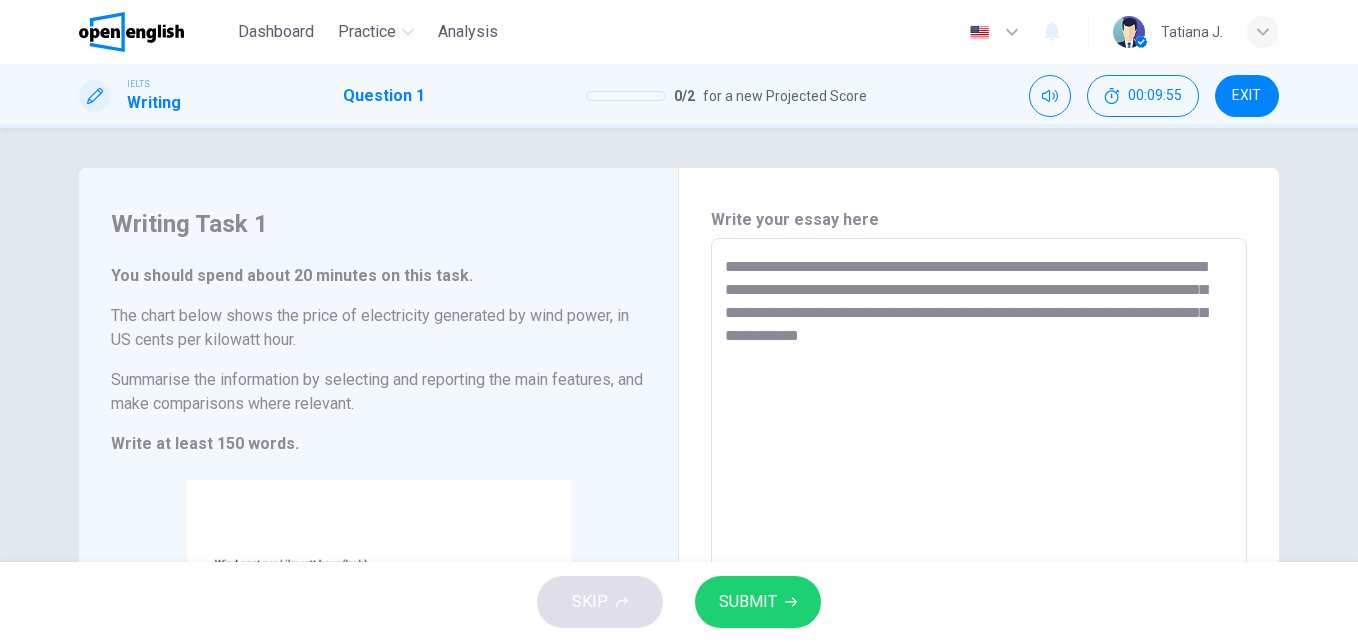 click on "**********" at bounding box center [979, 534] 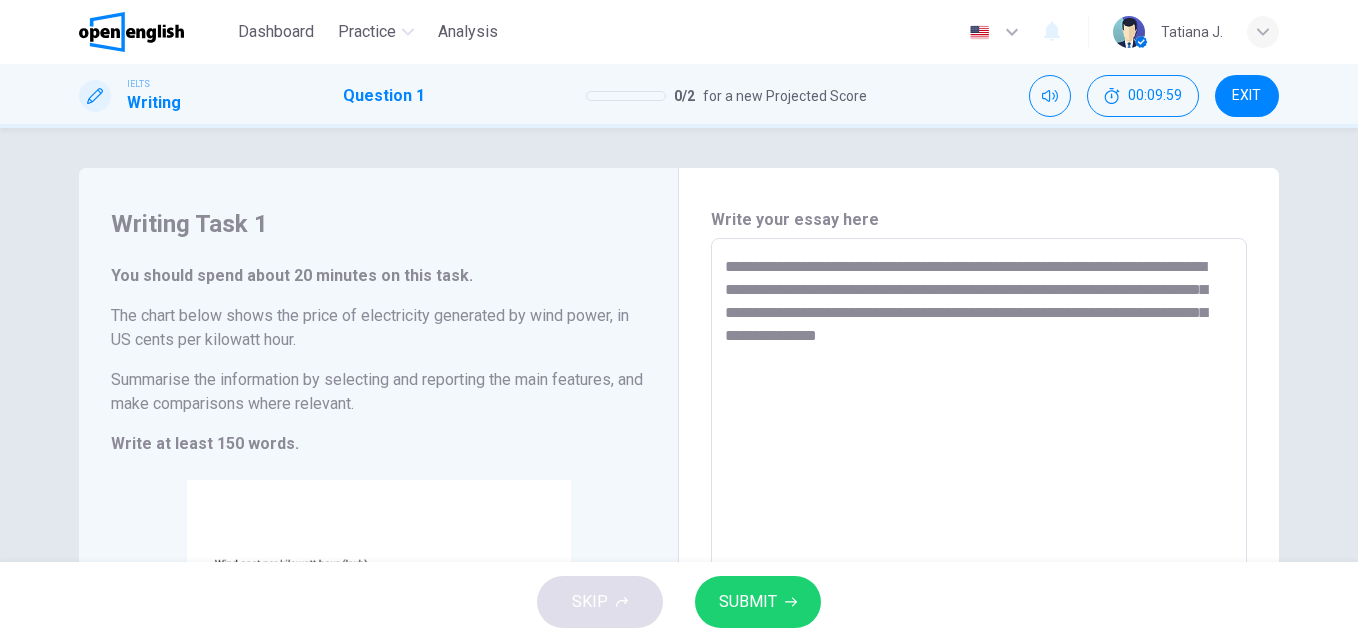 click on "**********" at bounding box center (979, 534) 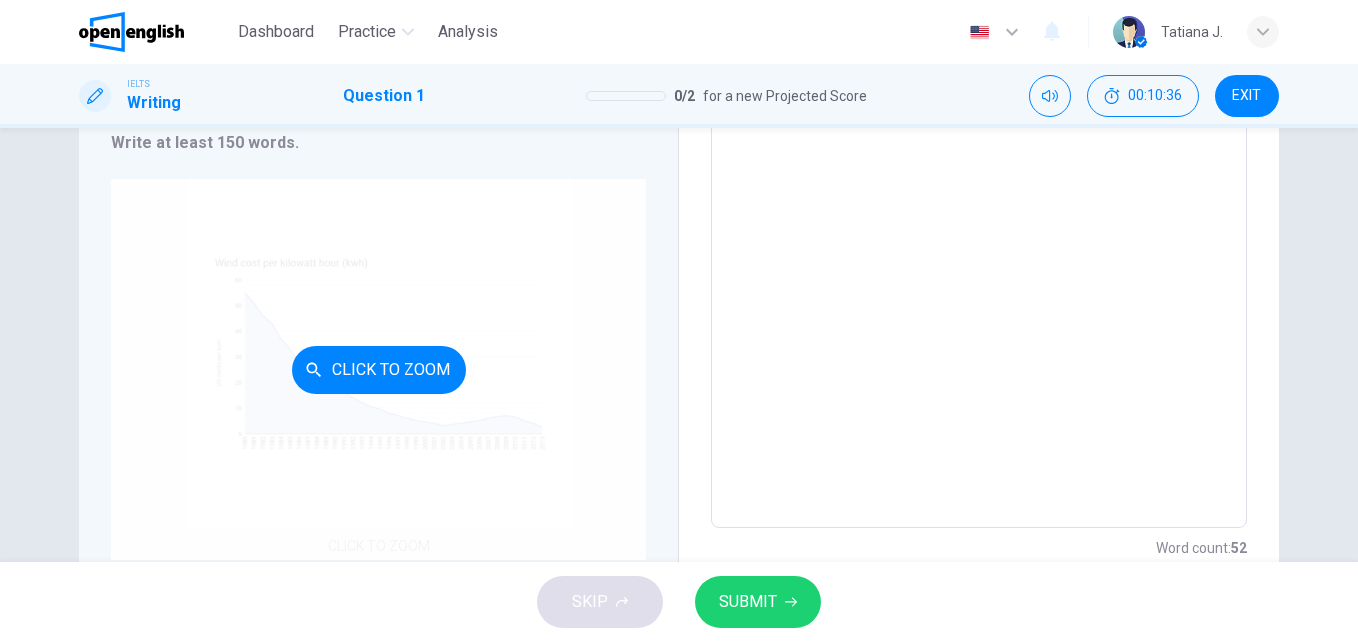 scroll, scrollTop: 379, scrollLeft: 0, axis: vertical 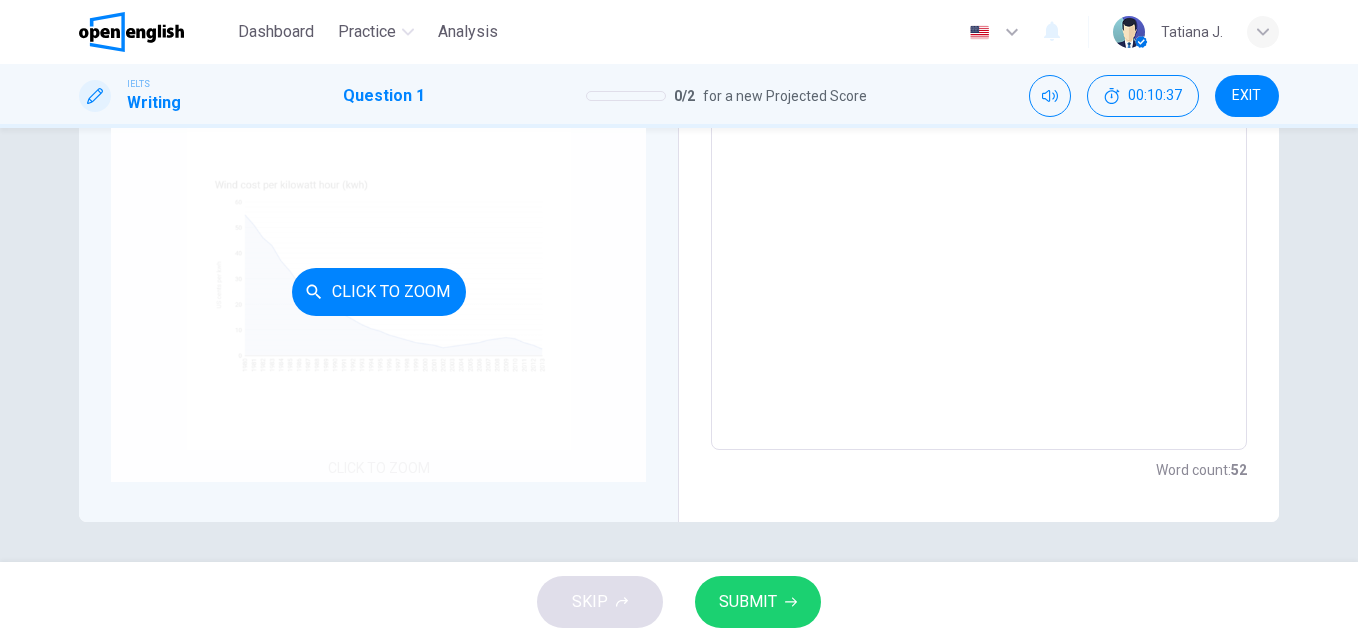 click on "Click to Zoom" at bounding box center (378, 291) 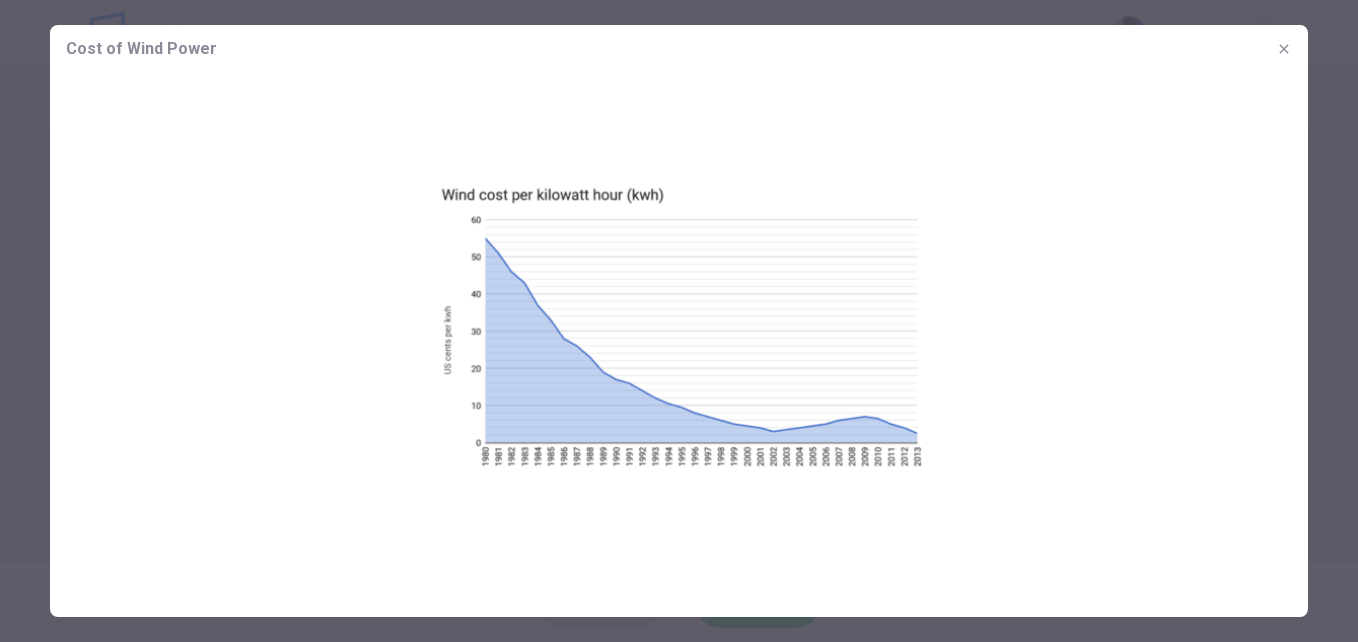 click at bounding box center [1284, 49] 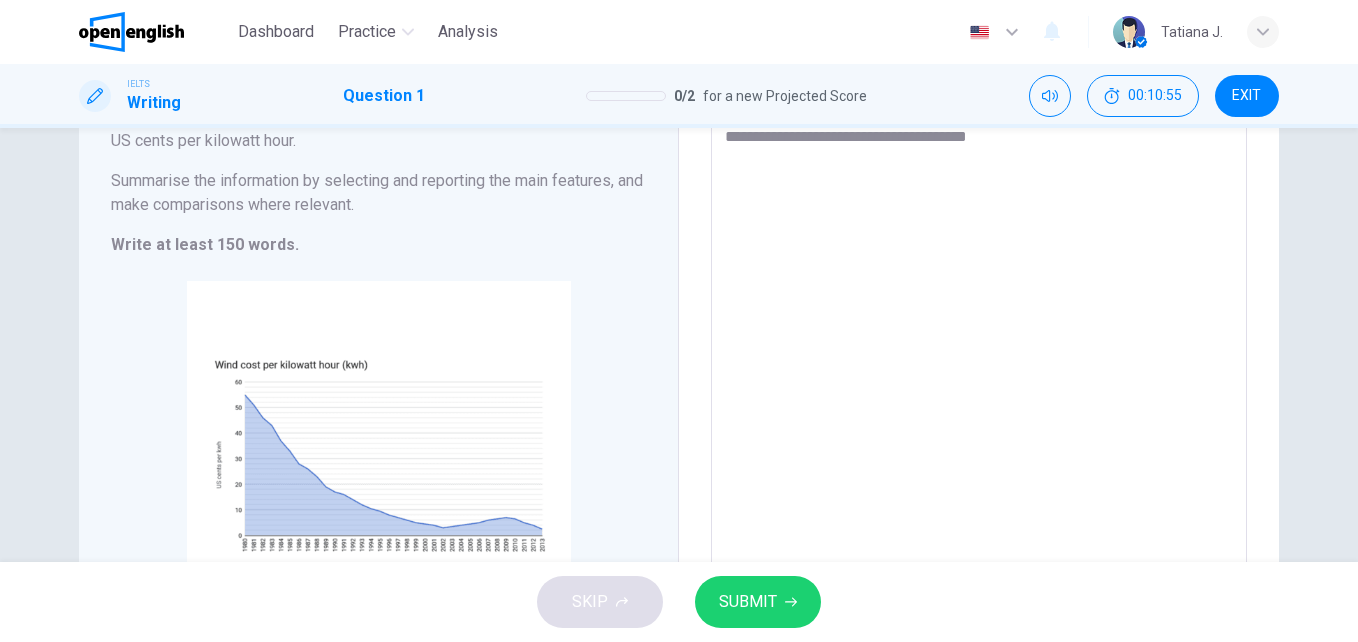scroll, scrollTop: 0, scrollLeft: 0, axis: both 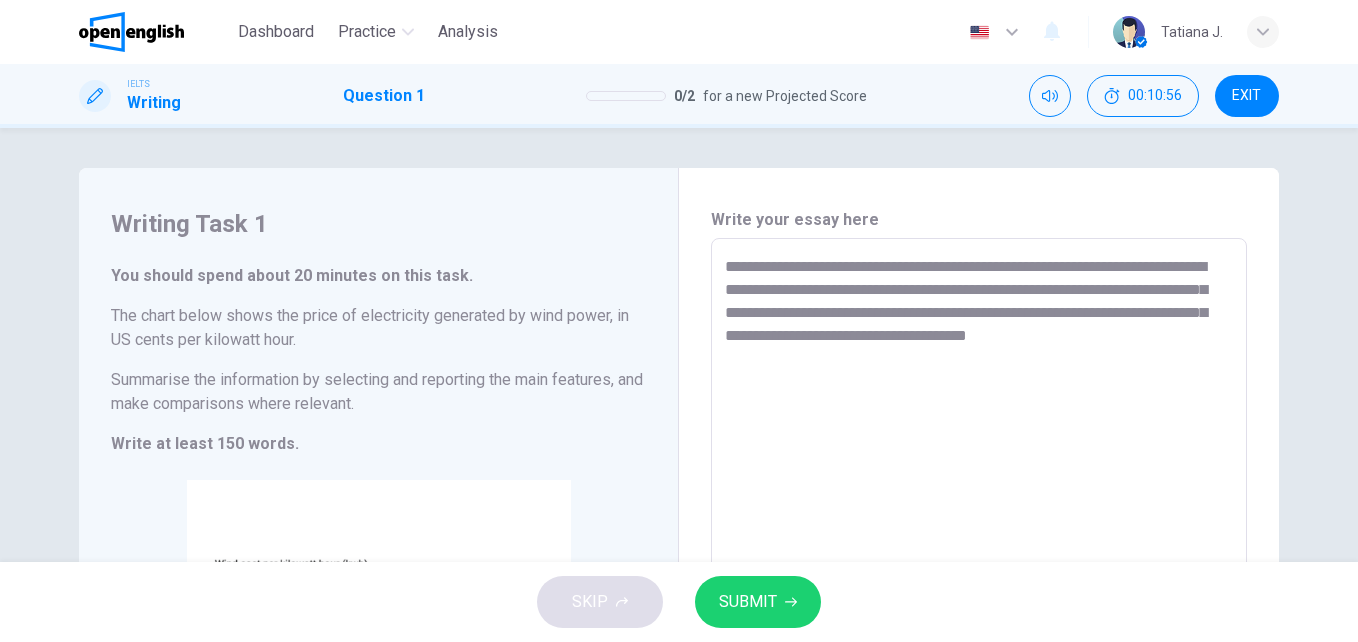 click on "**********" at bounding box center (979, 534) 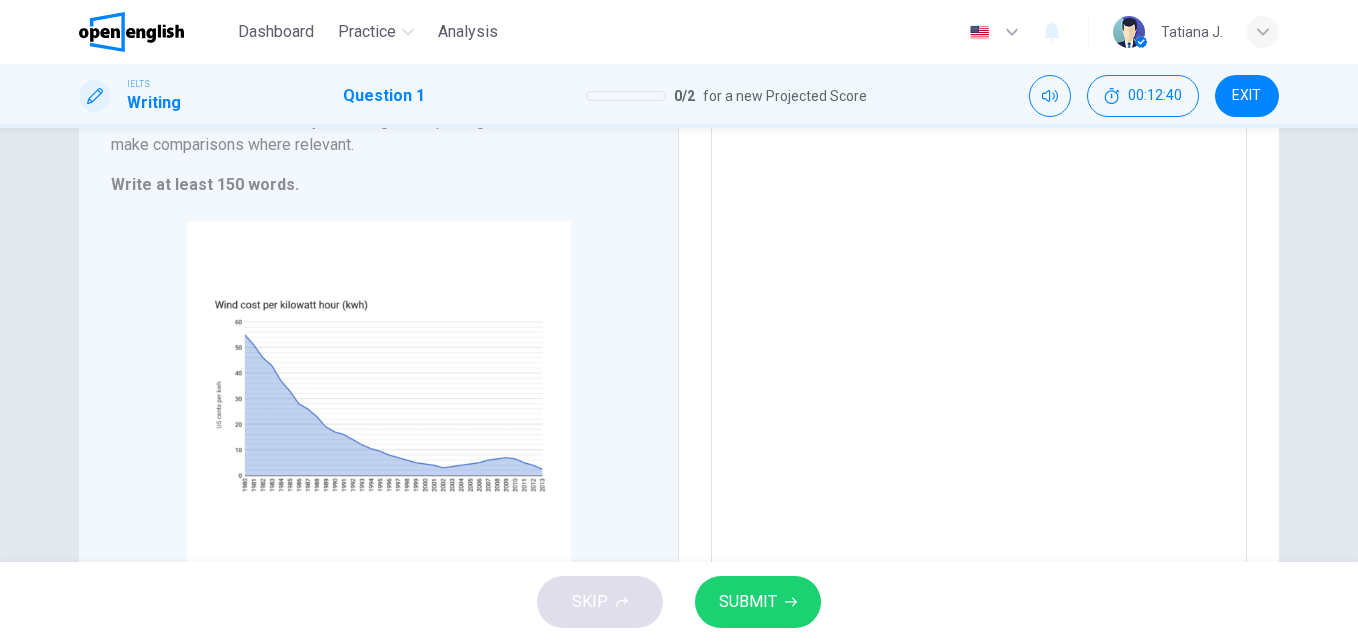 scroll, scrollTop: 379, scrollLeft: 0, axis: vertical 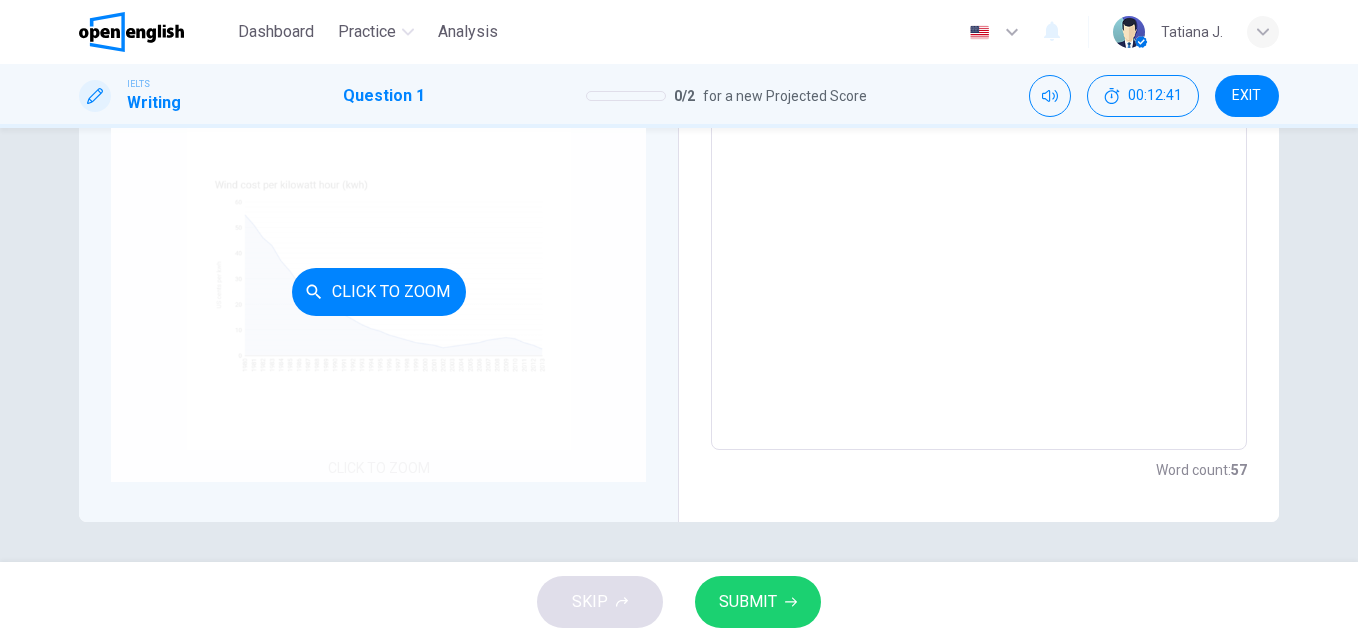 click on "Click to Zoom" at bounding box center [378, 291] 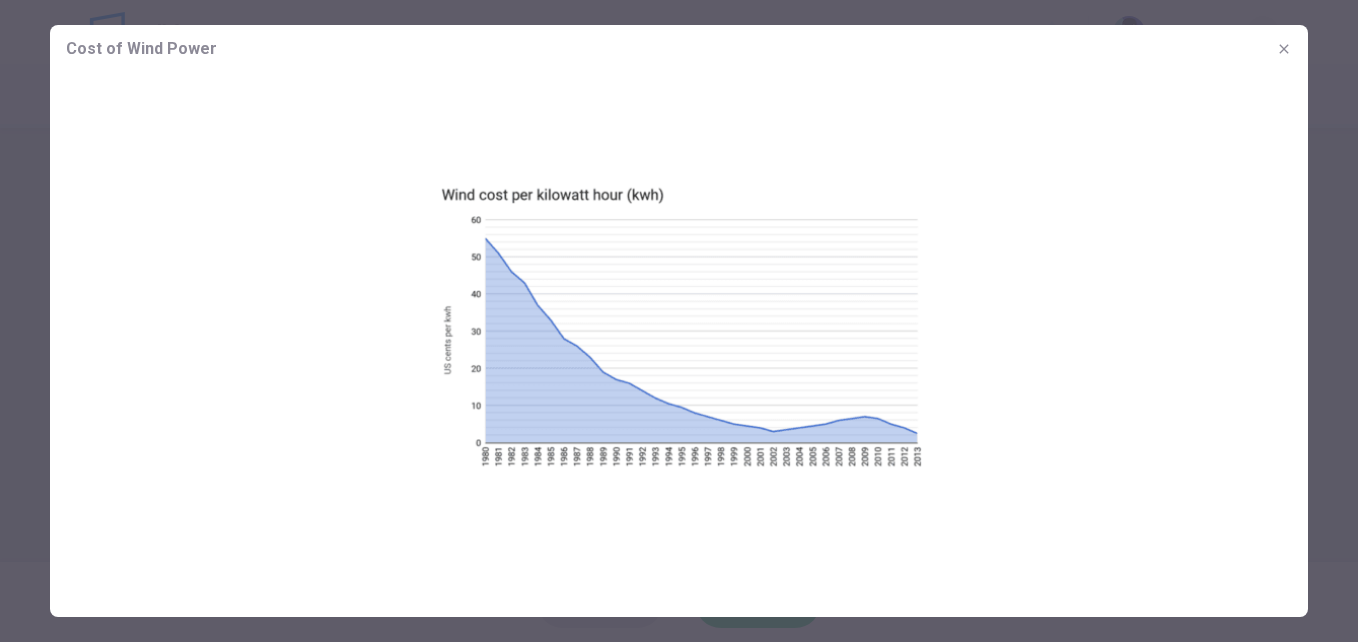 drag, startPoint x: 1289, startPoint y: 51, endPoint x: 1355, endPoint y: 166, distance: 132.59337 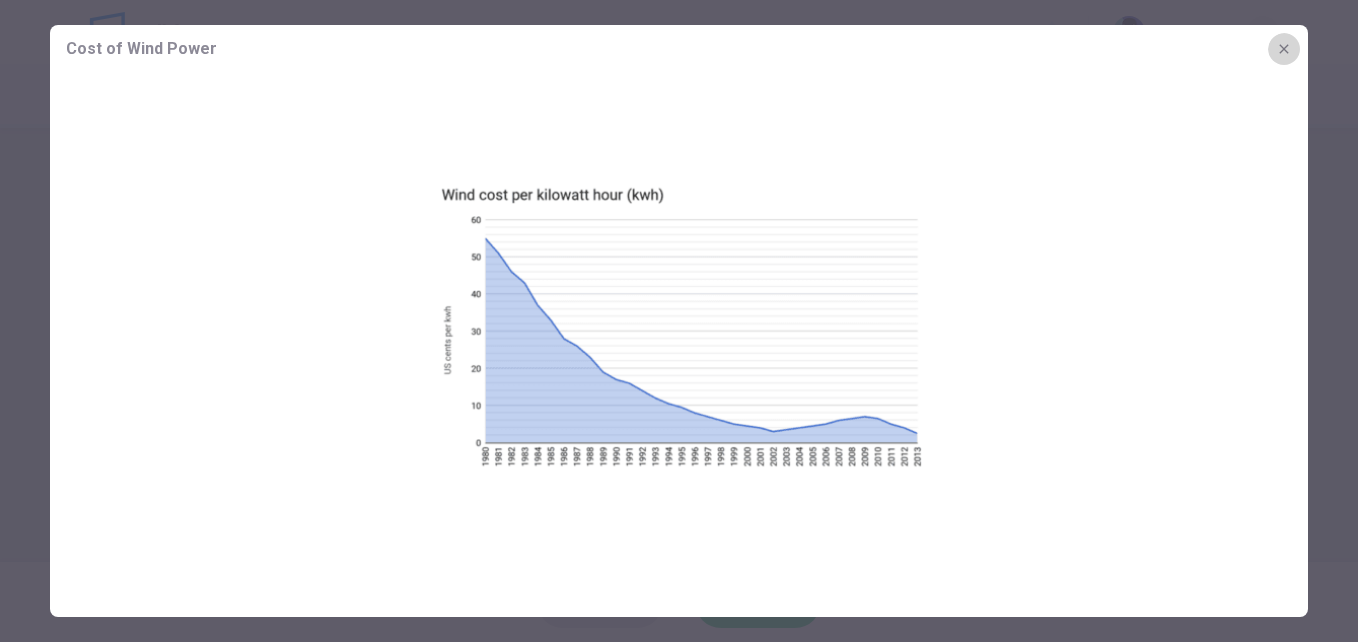 click at bounding box center [1284, 49] 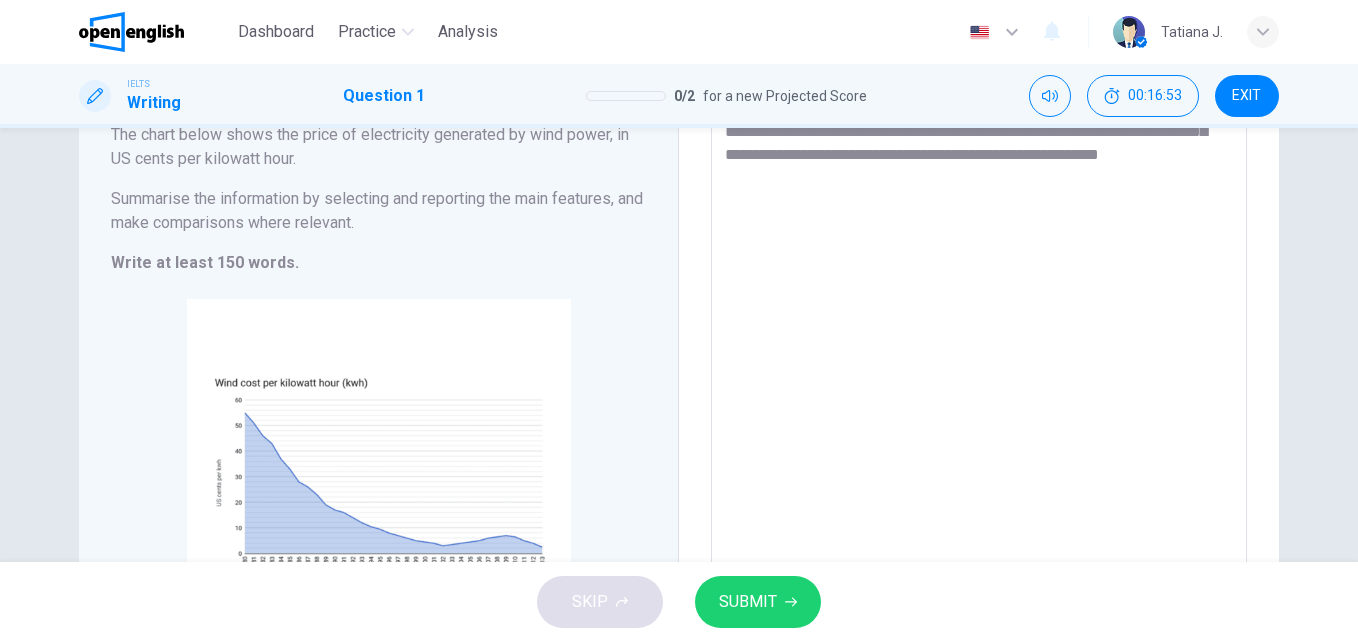scroll, scrollTop: 79, scrollLeft: 0, axis: vertical 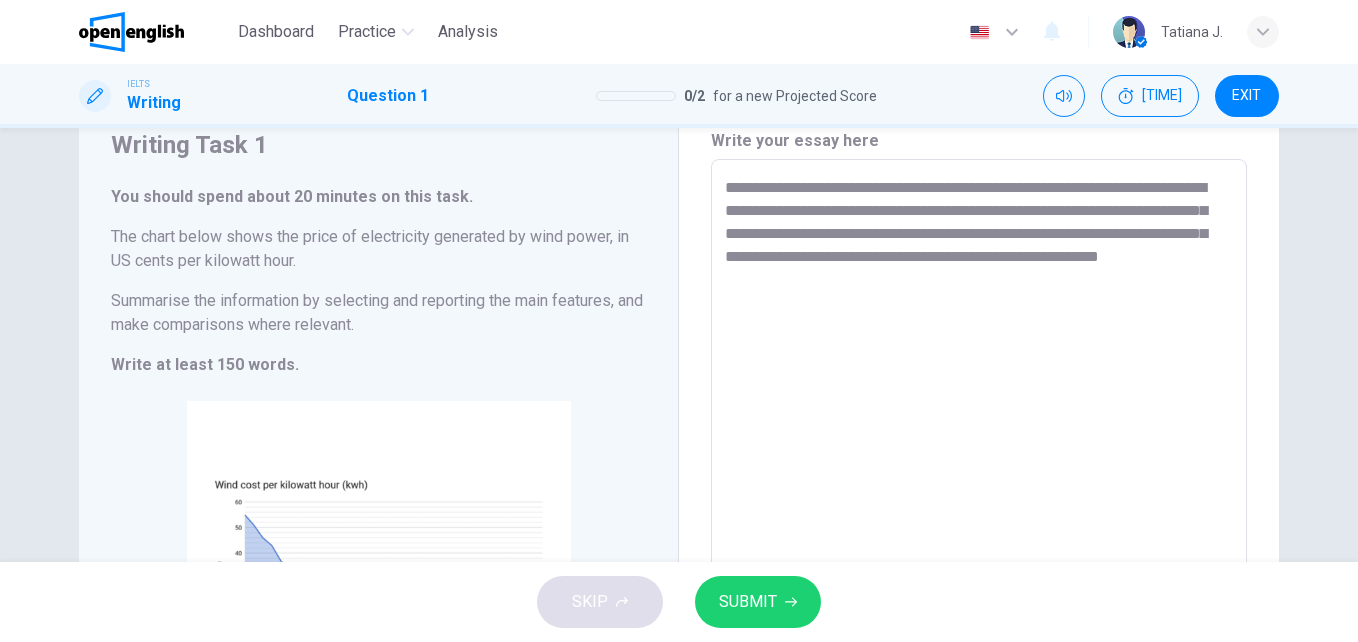 click on "**********" at bounding box center [979, 455] 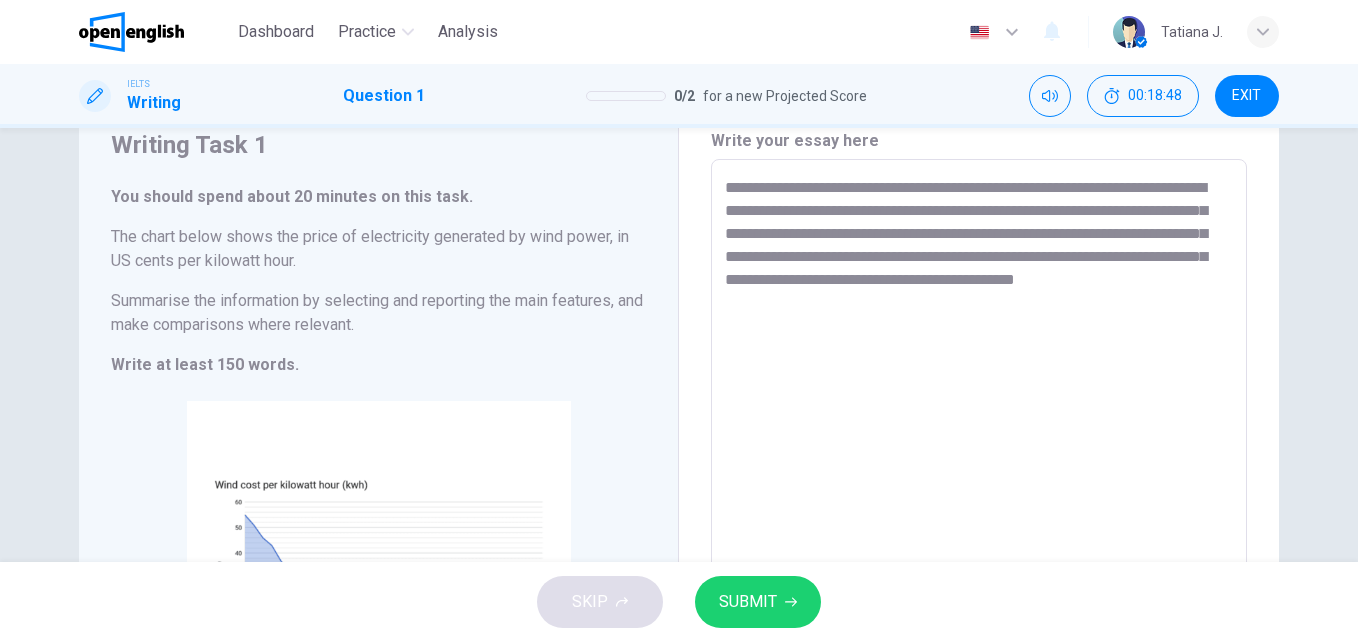 click on "**********" at bounding box center (979, 455) 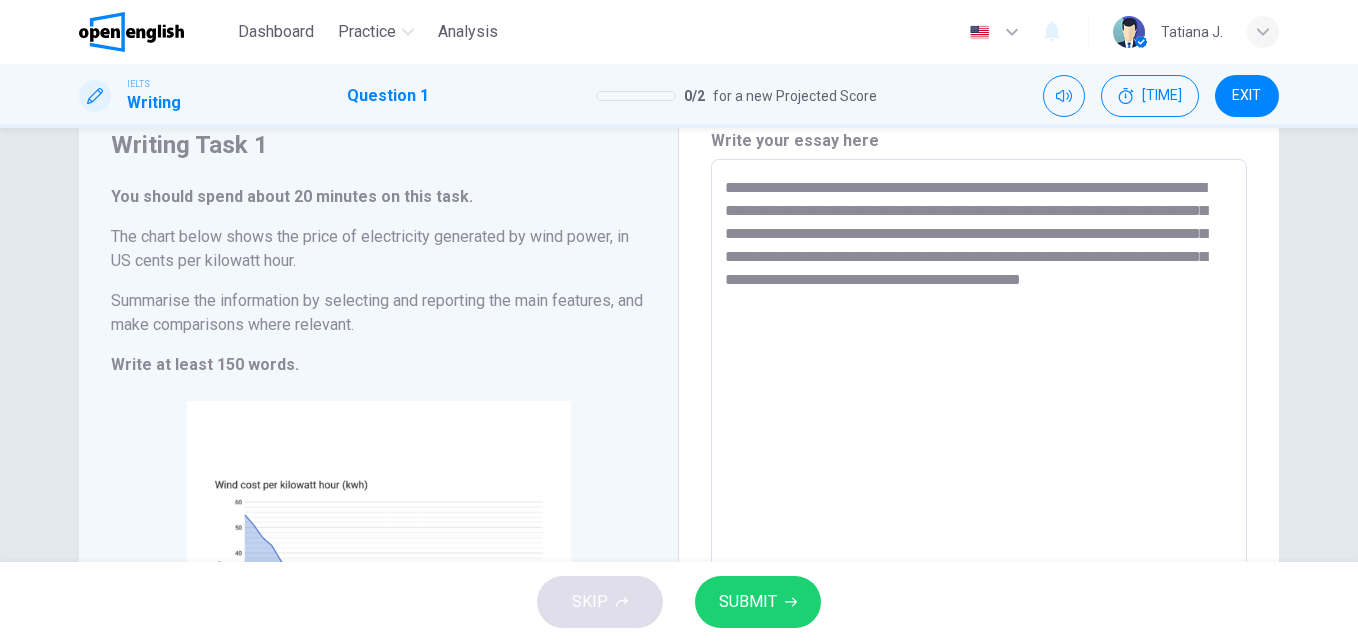 drag, startPoint x: 822, startPoint y: 297, endPoint x: 839, endPoint y: 274, distance: 28.600698 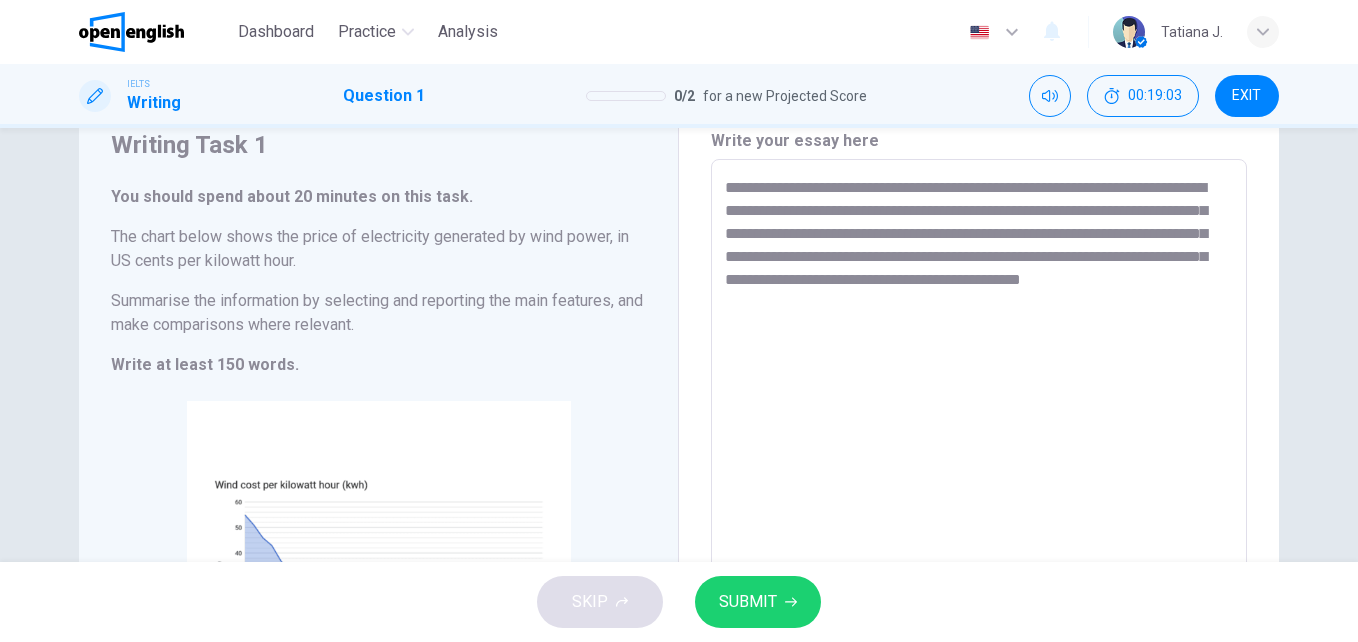 click on "**********" at bounding box center (979, 455) 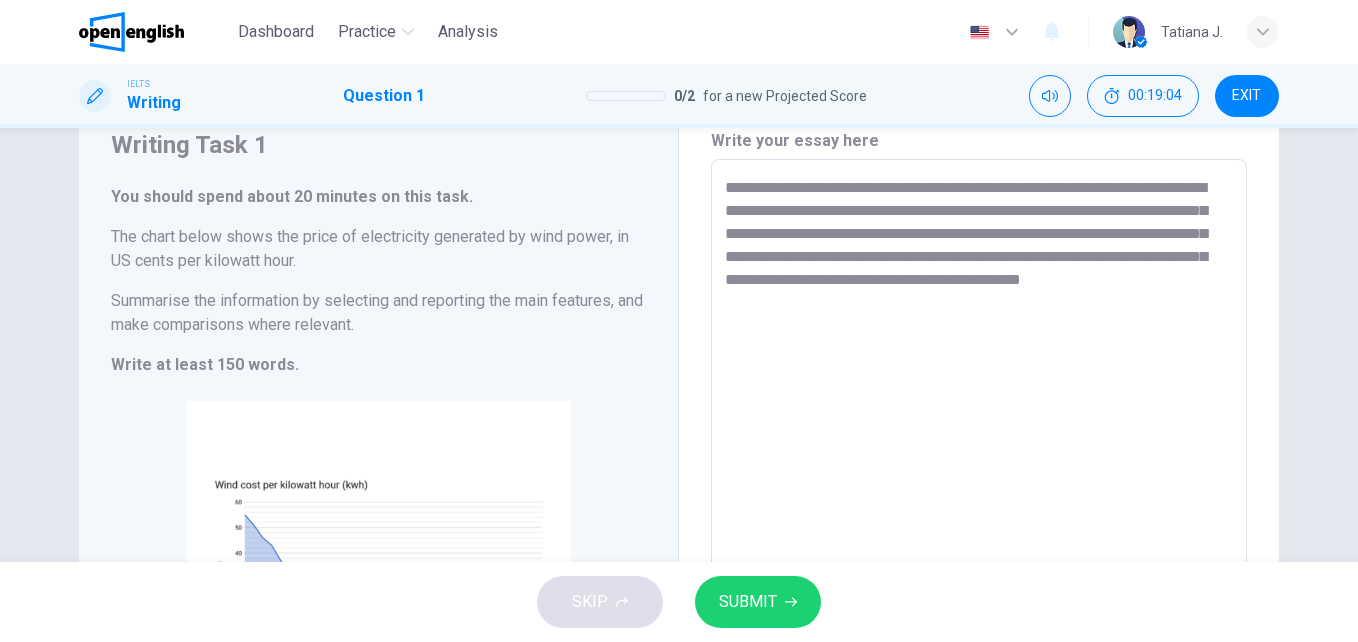 click on "**********" at bounding box center [979, 455] 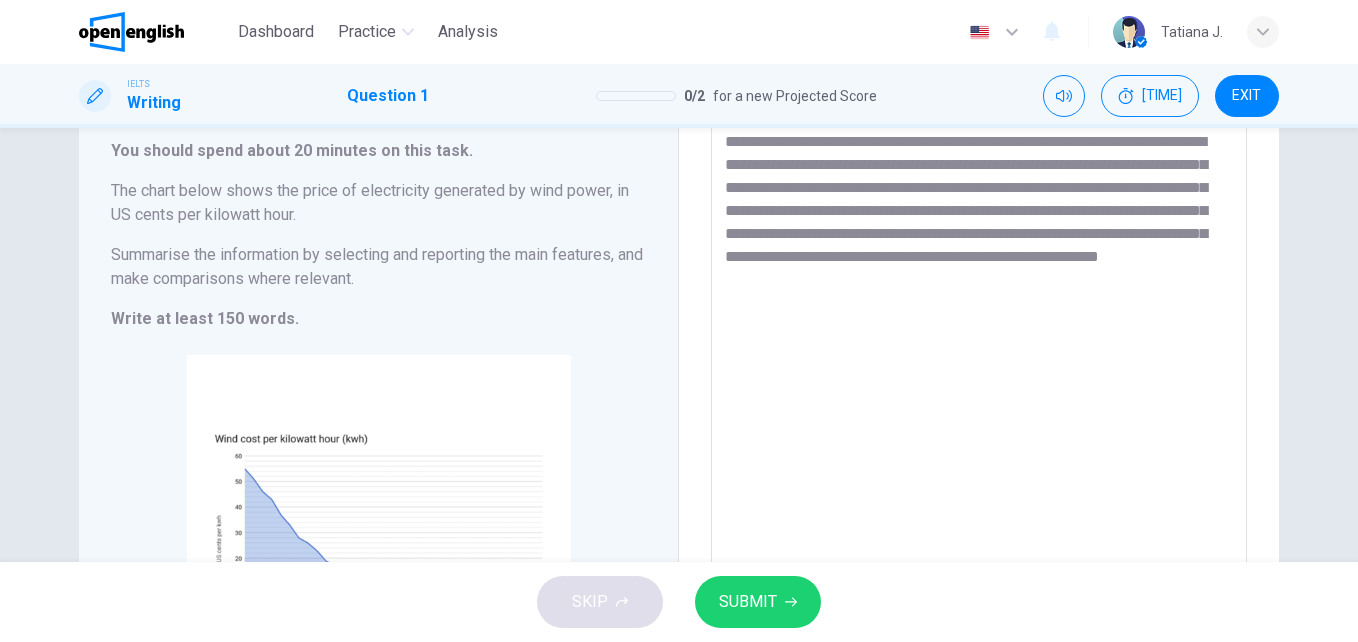 scroll, scrollTop: 79, scrollLeft: 0, axis: vertical 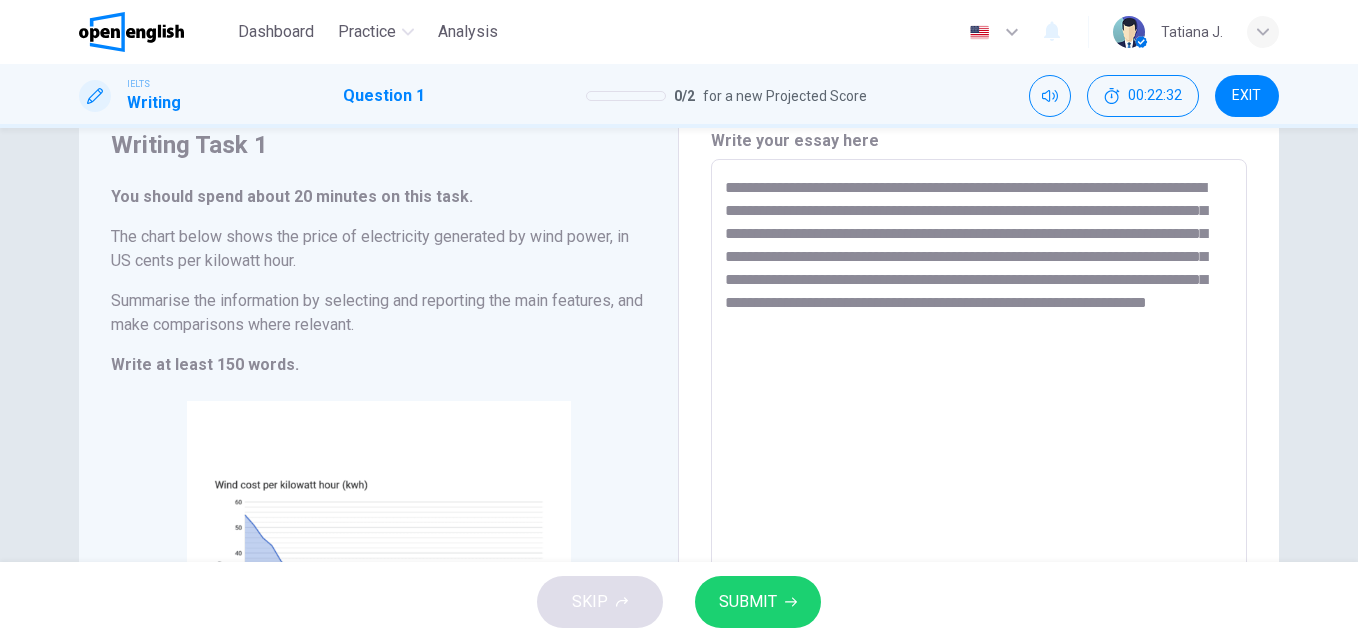 click on "**********" at bounding box center [979, 455] 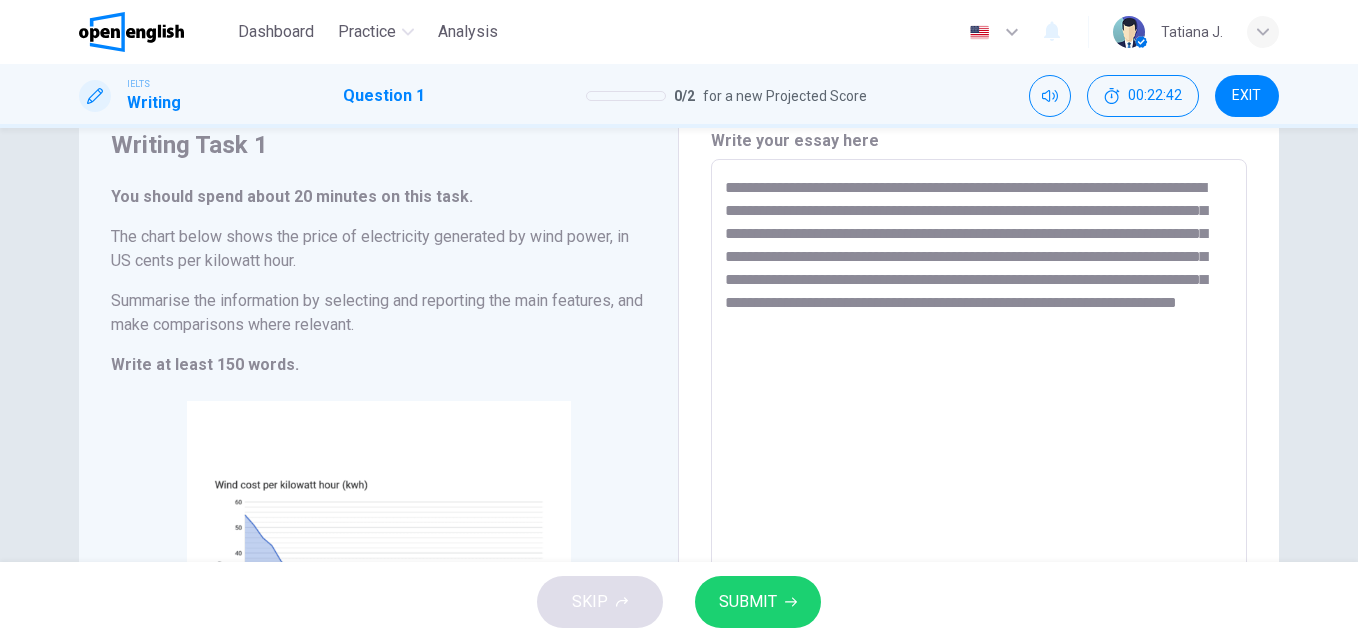 click on "**********" at bounding box center [979, 455] 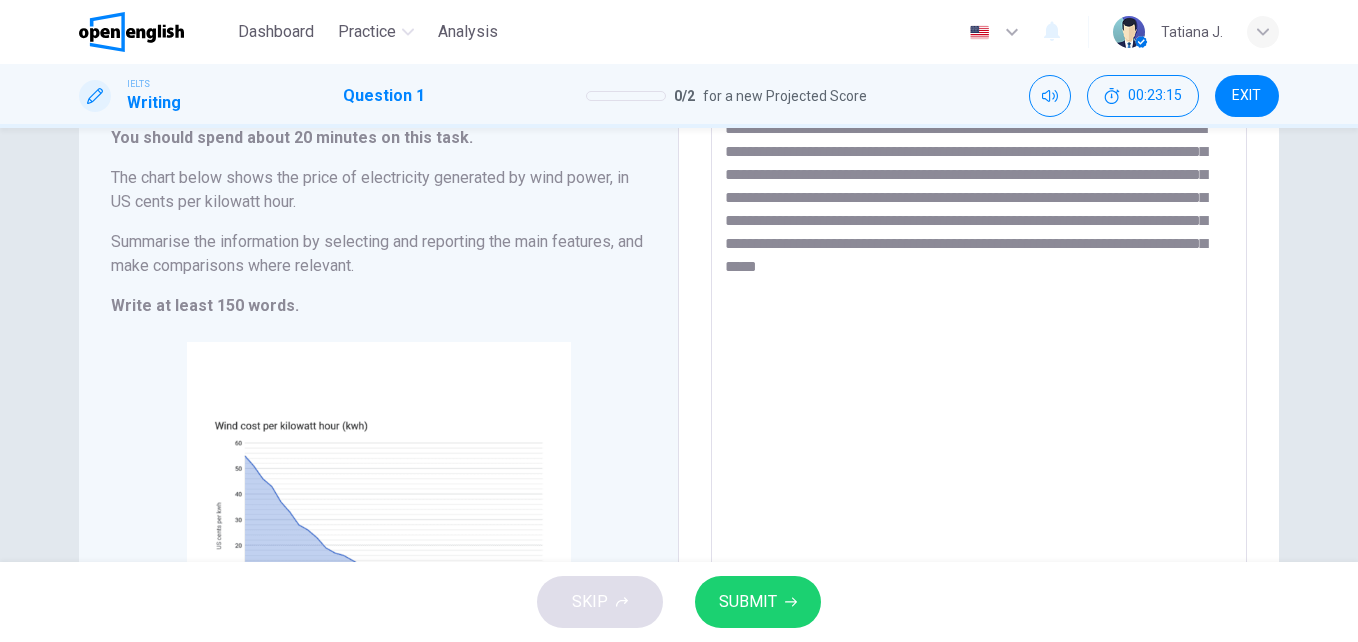 scroll, scrollTop: 79, scrollLeft: 0, axis: vertical 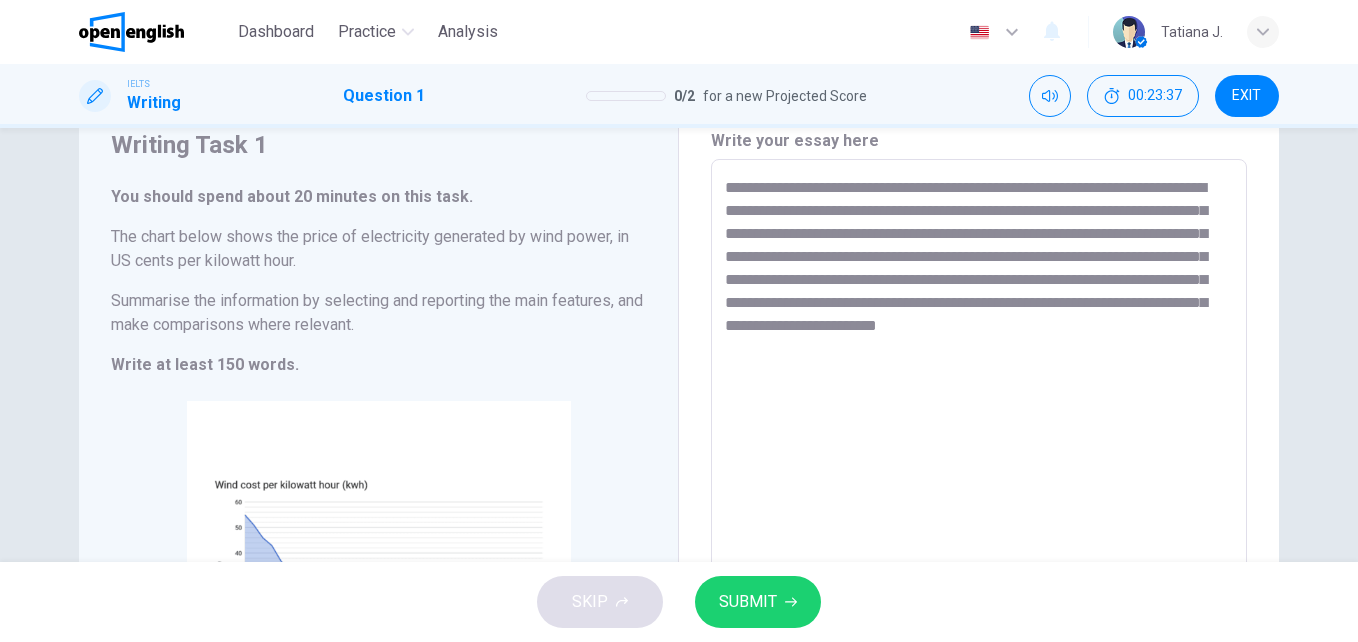 click on "**********" at bounding box center (979, 455) 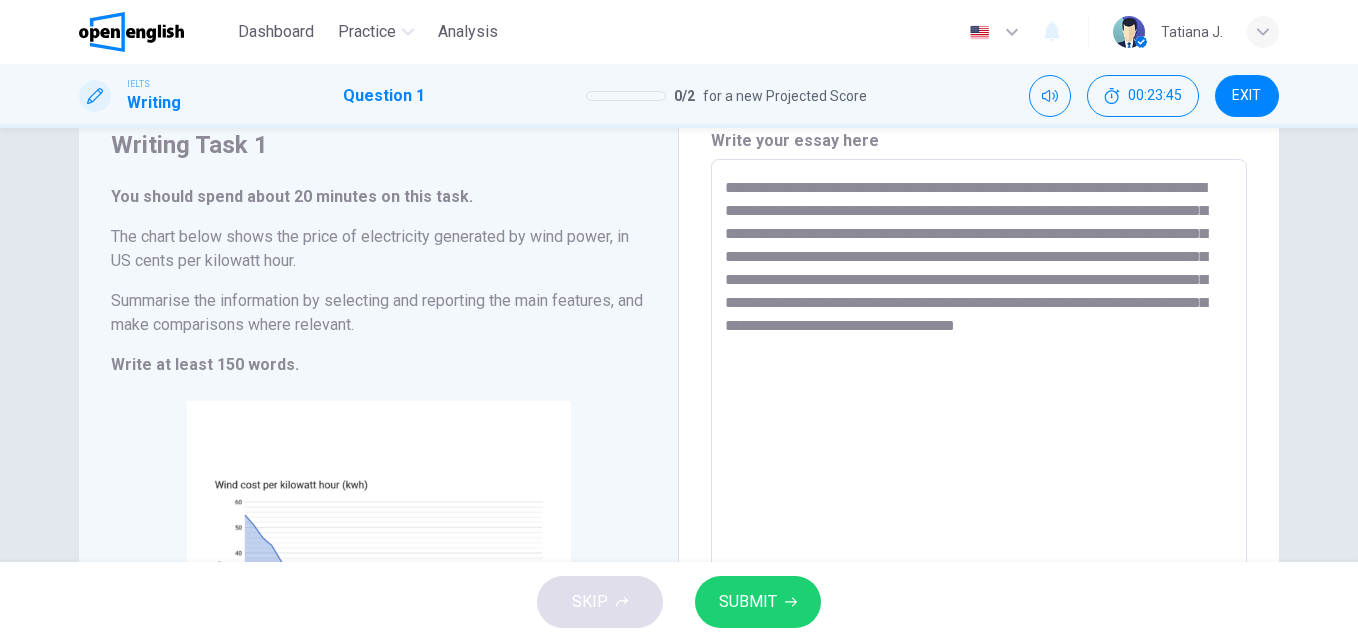click on "**********" at bounding box center (979, 455) 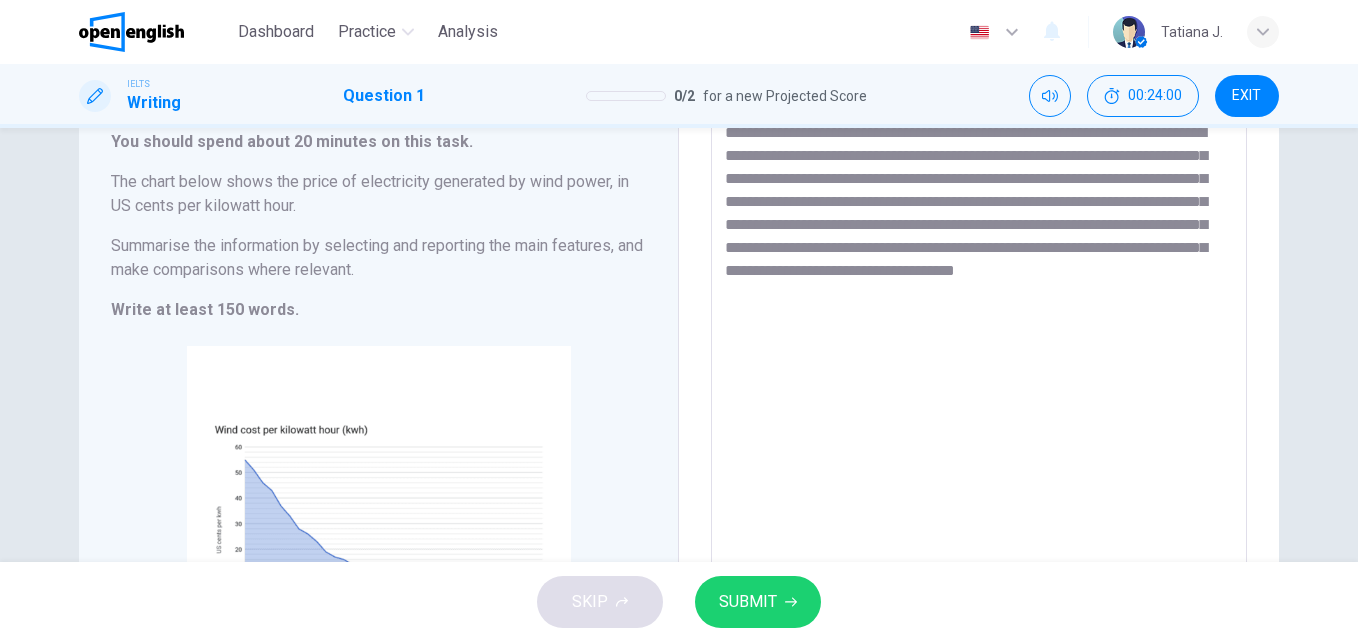 scroll, scrollTop: 179, scrollLeft: 0, axis: vertical 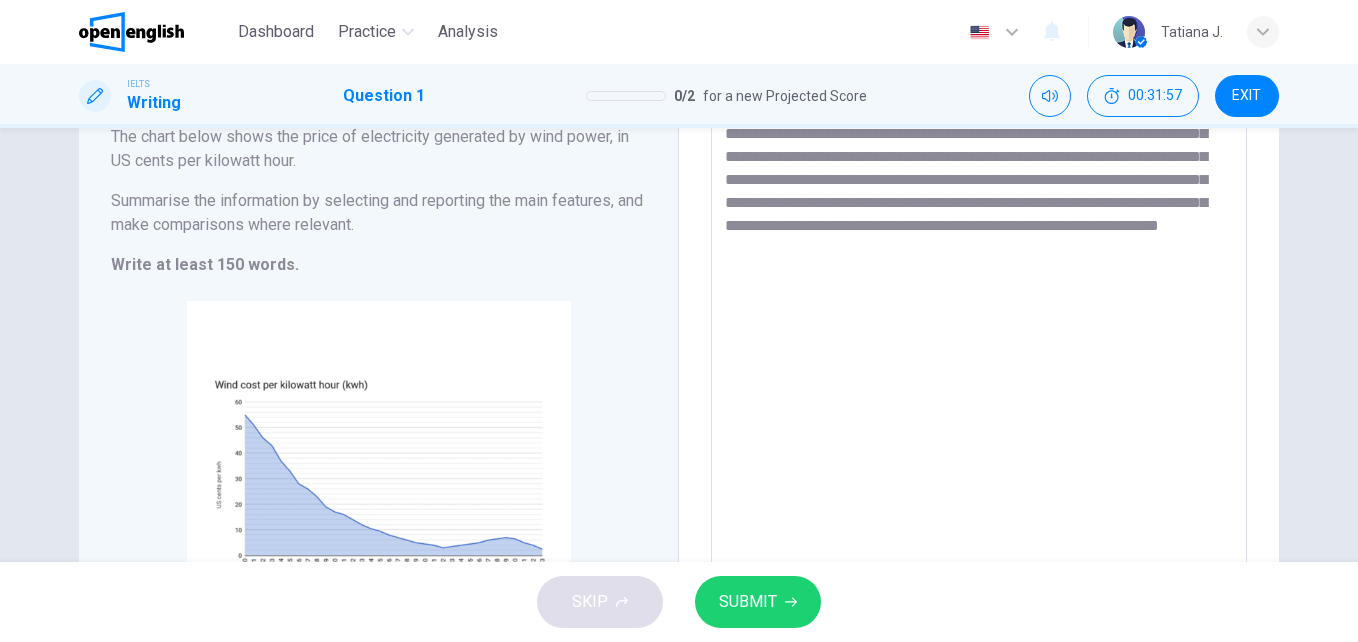 click on "**********" at bounding box center (979, 355) 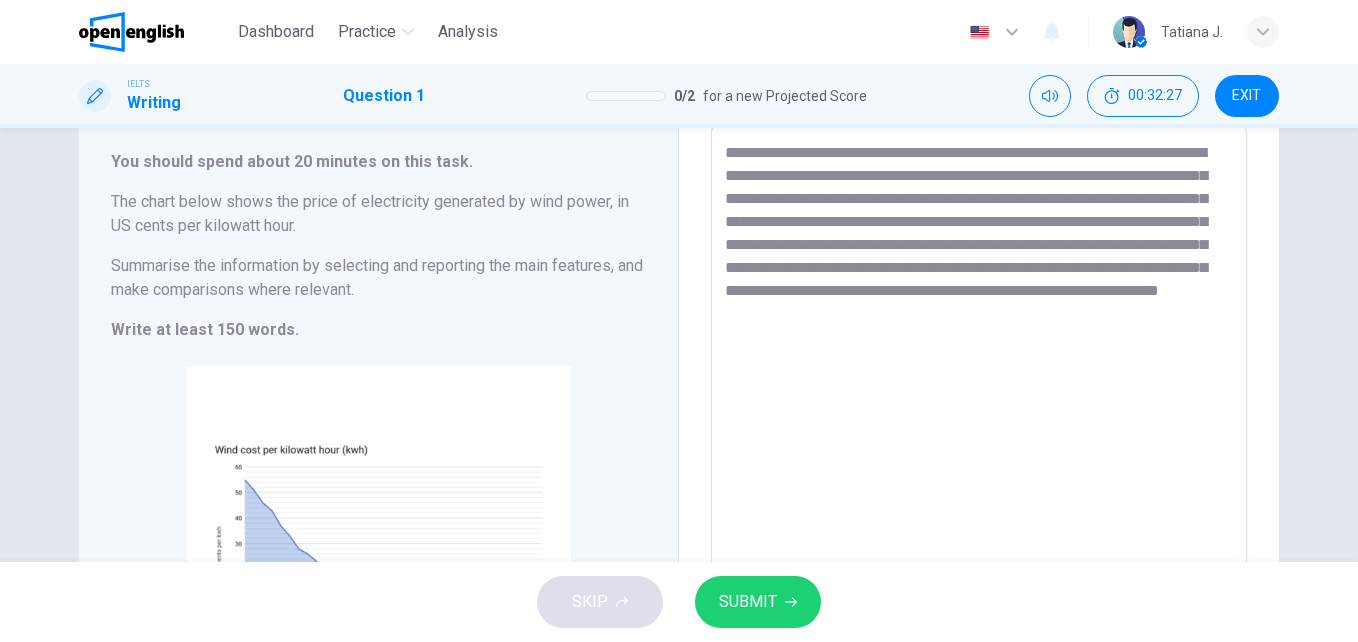 scroll, scrollTop: 79, scrollLeft: 0, axis: vertical 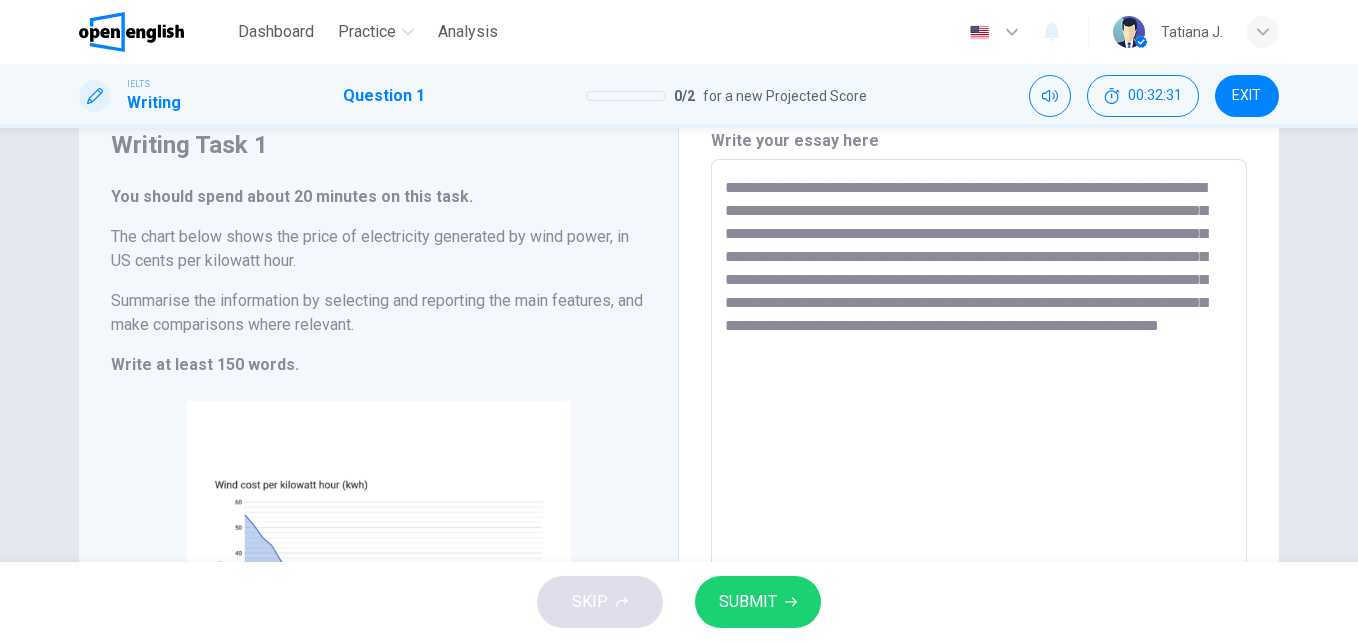 click on "**********" at bounding box center (979, 455) 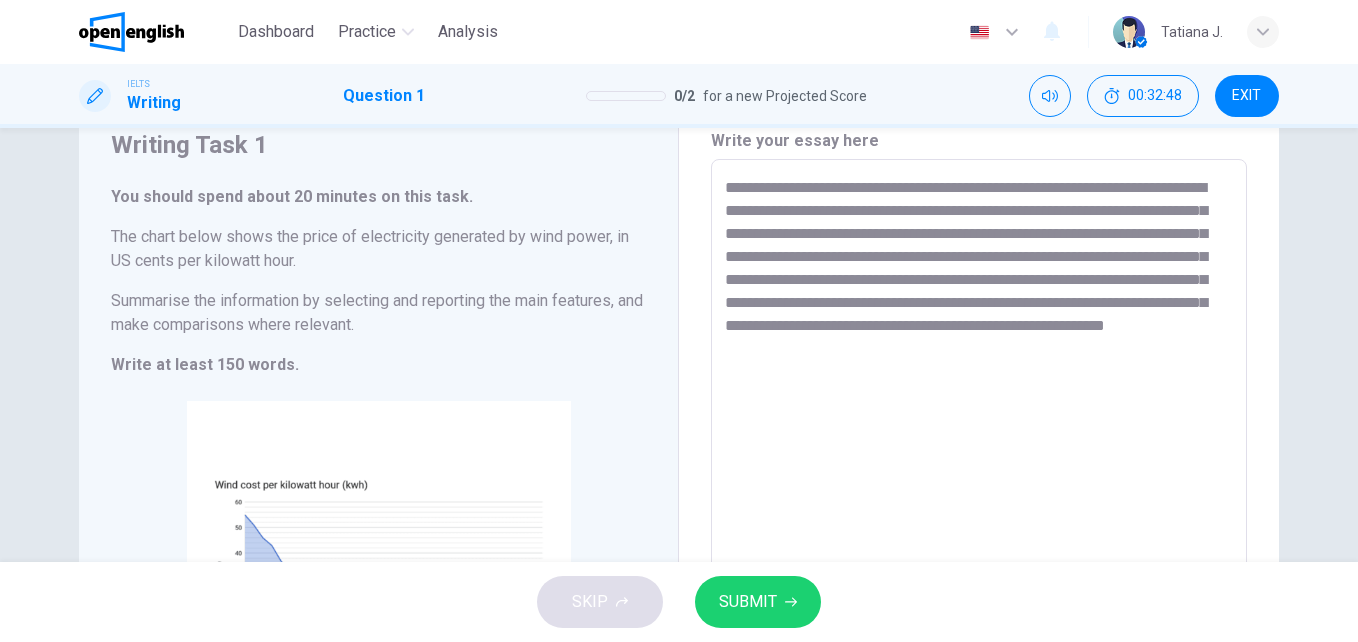click on "**********" at bounding box center (979, 455) 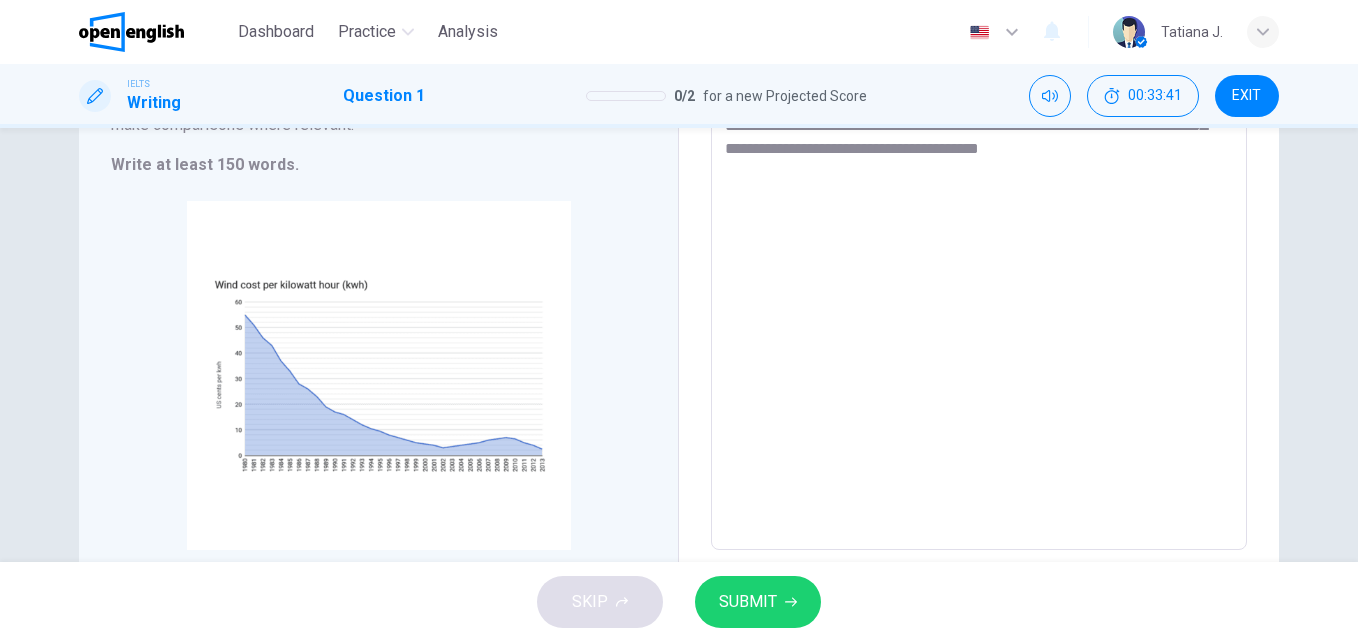 scroll, scrollTop: 379, scrollLeft: 0, axis: vertical 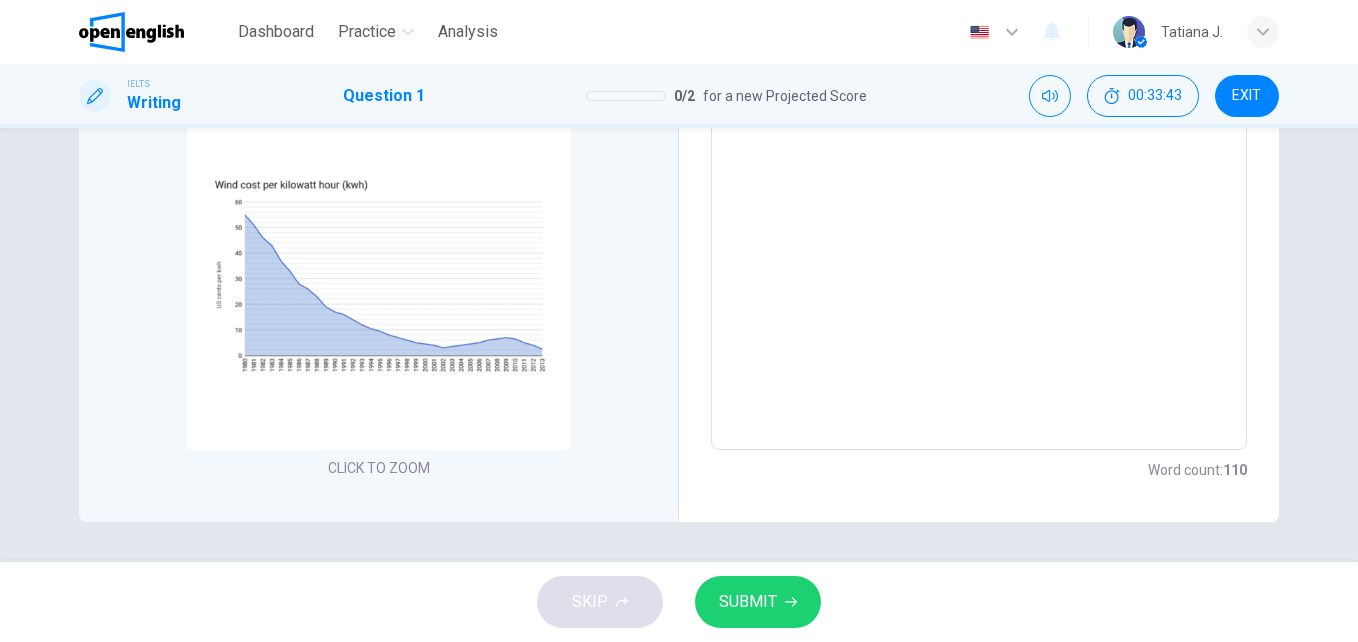 type on "**********" 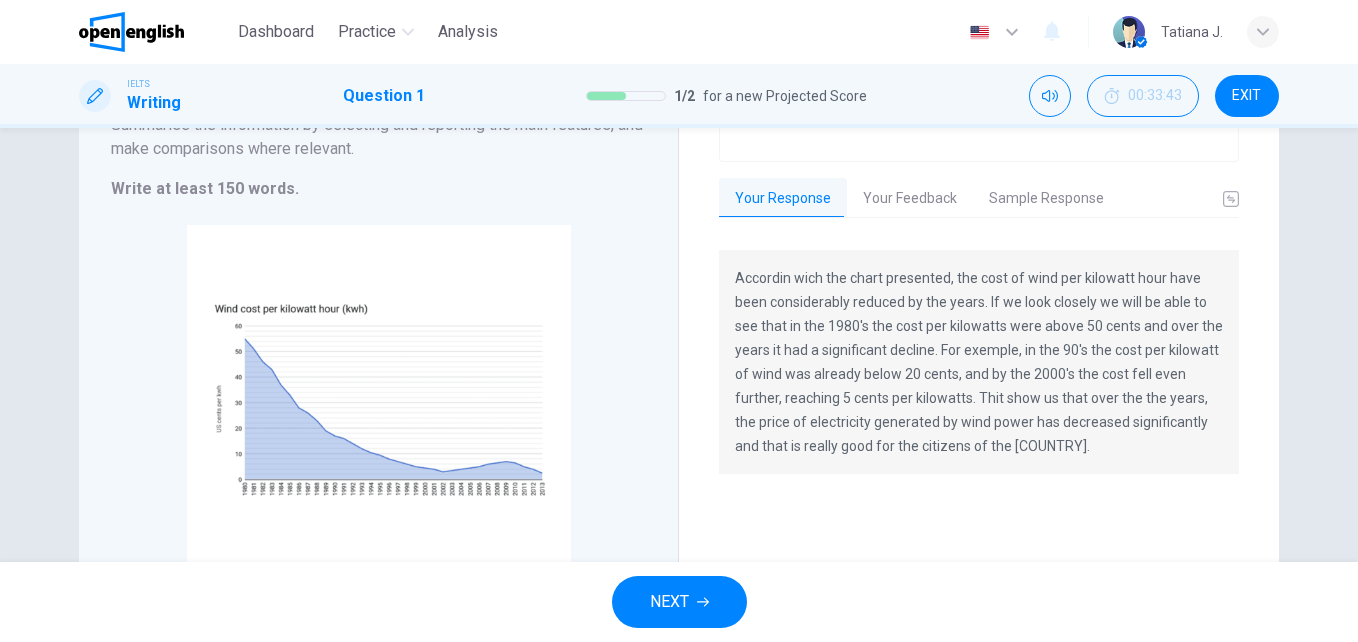 scroll, scrollTop: 300, scrollLeft: 0, axis: vertical 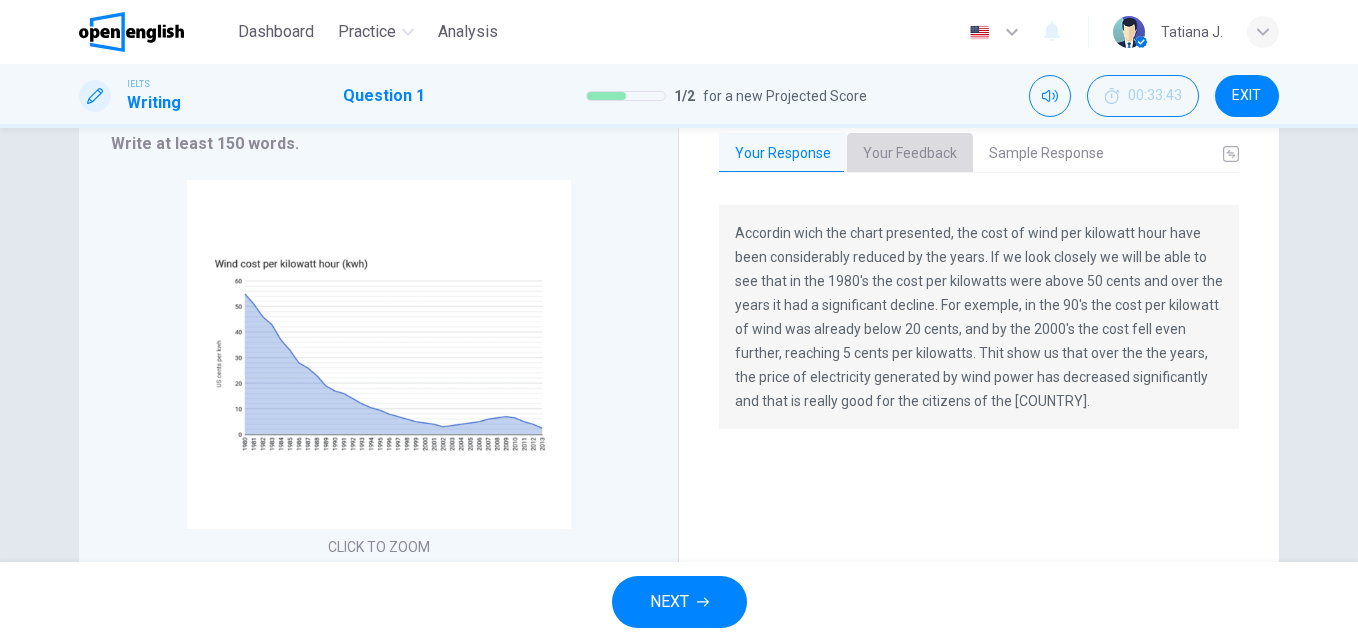 click on "Your Feedback" at bounding box center [910, 154] 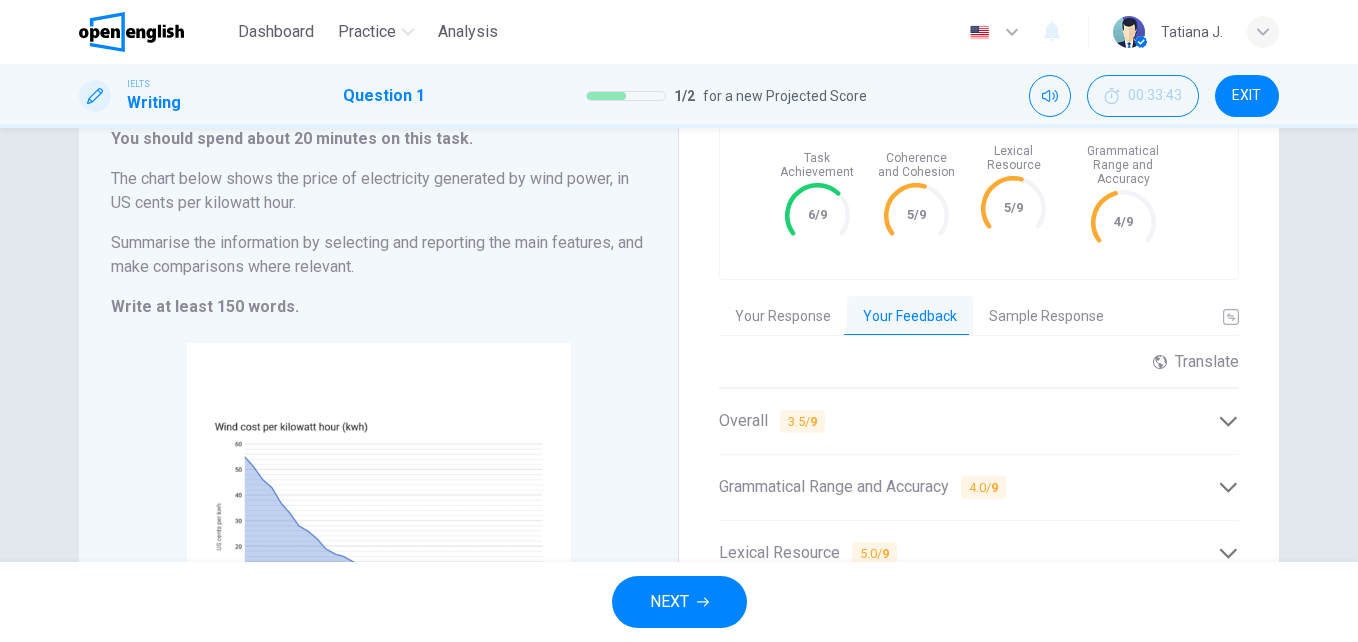 scroll, scrollTop: 102, scrollLeft: 0, axis: vertical 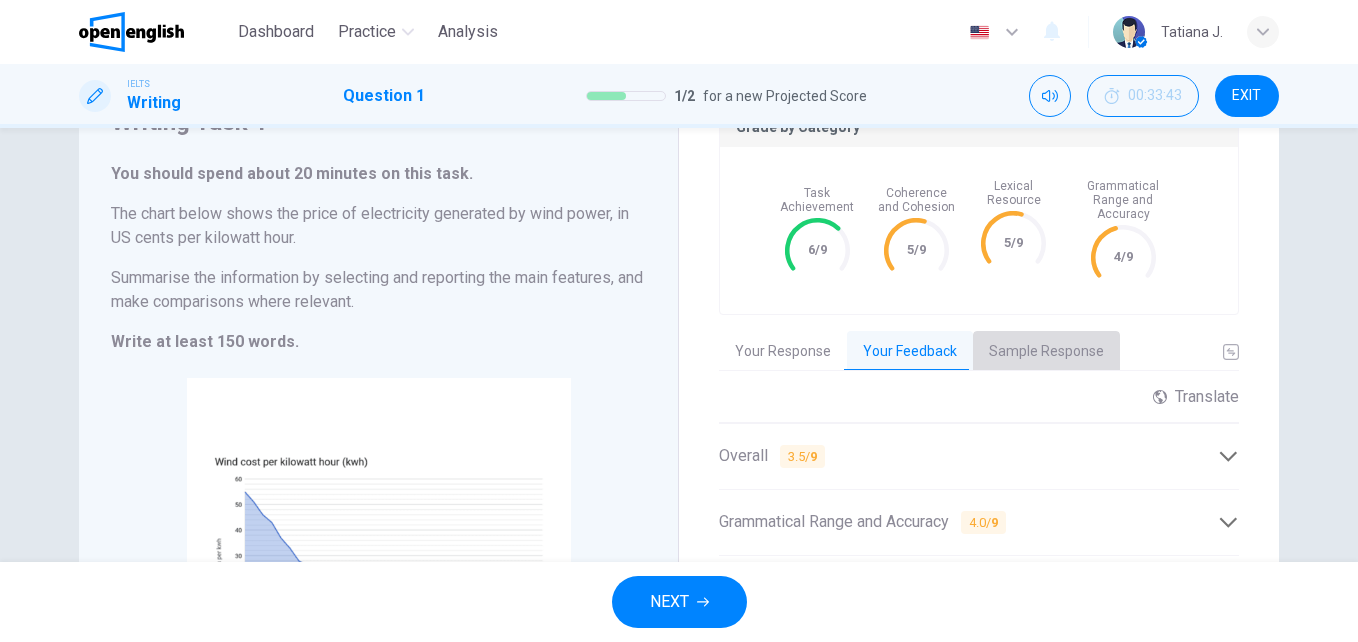 click on "Sample Response" at bounding box center (1046, 352) 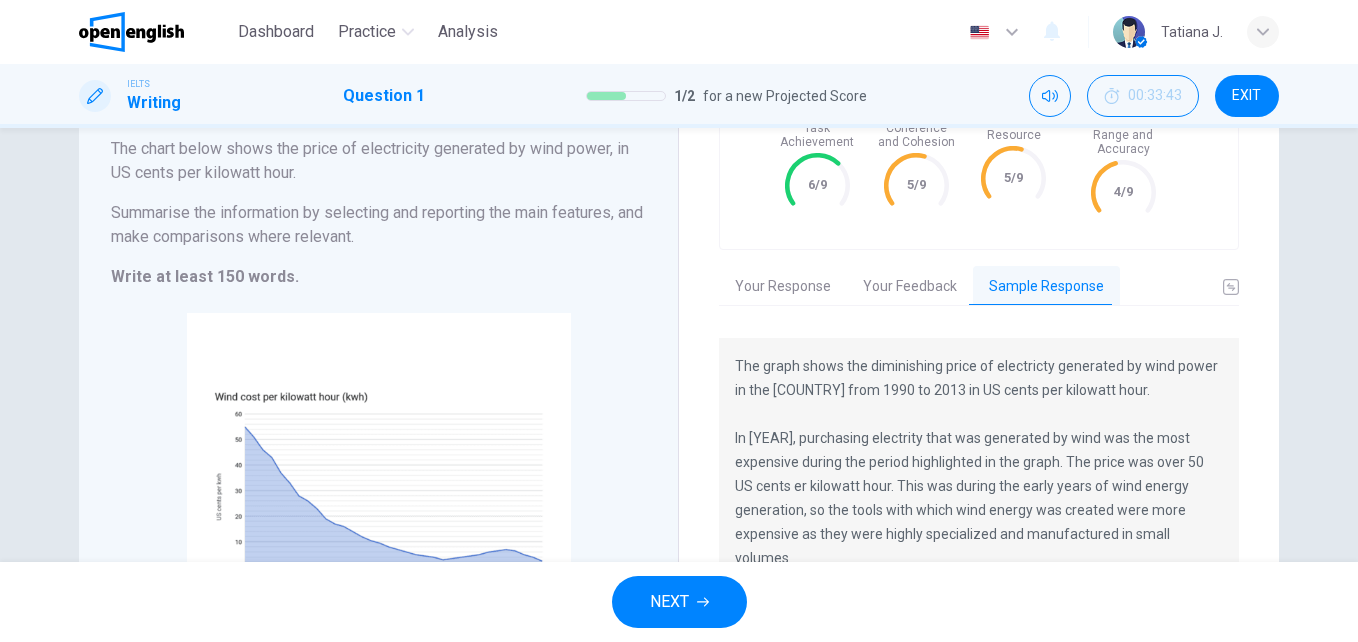 scroll, scrollTop: 202, scrollLeft: 0, axis: vertical 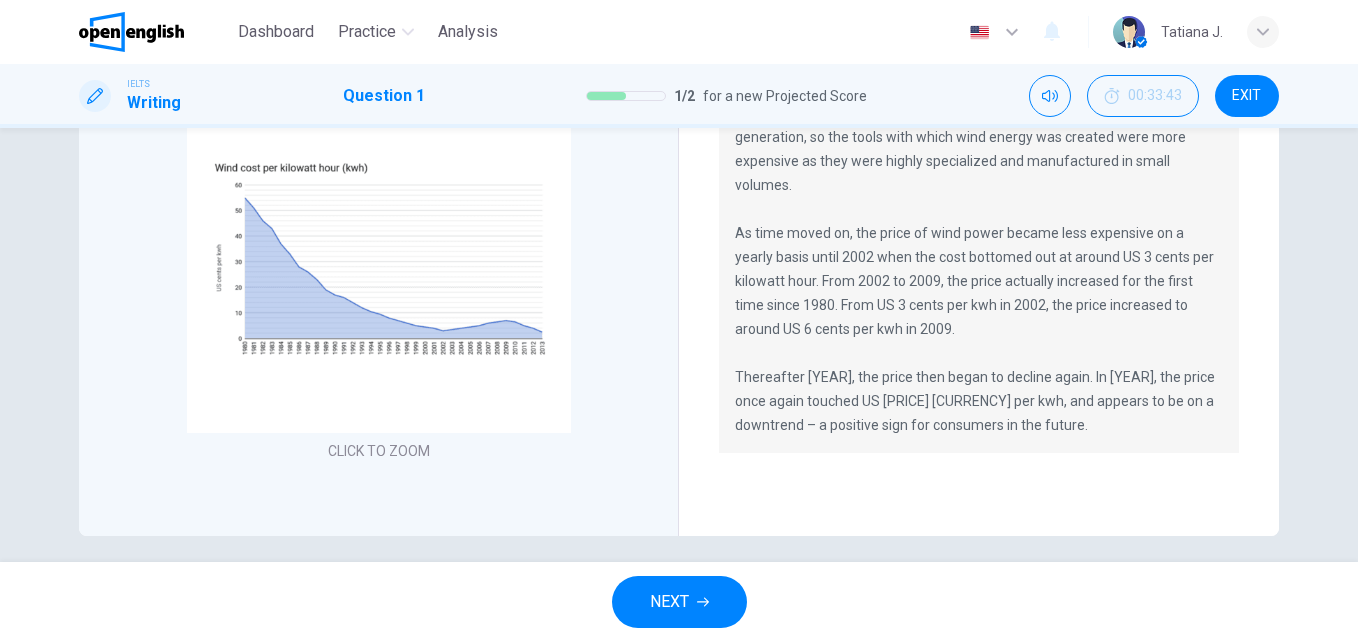 click on "NEXT" at bounding box center (679, 602) 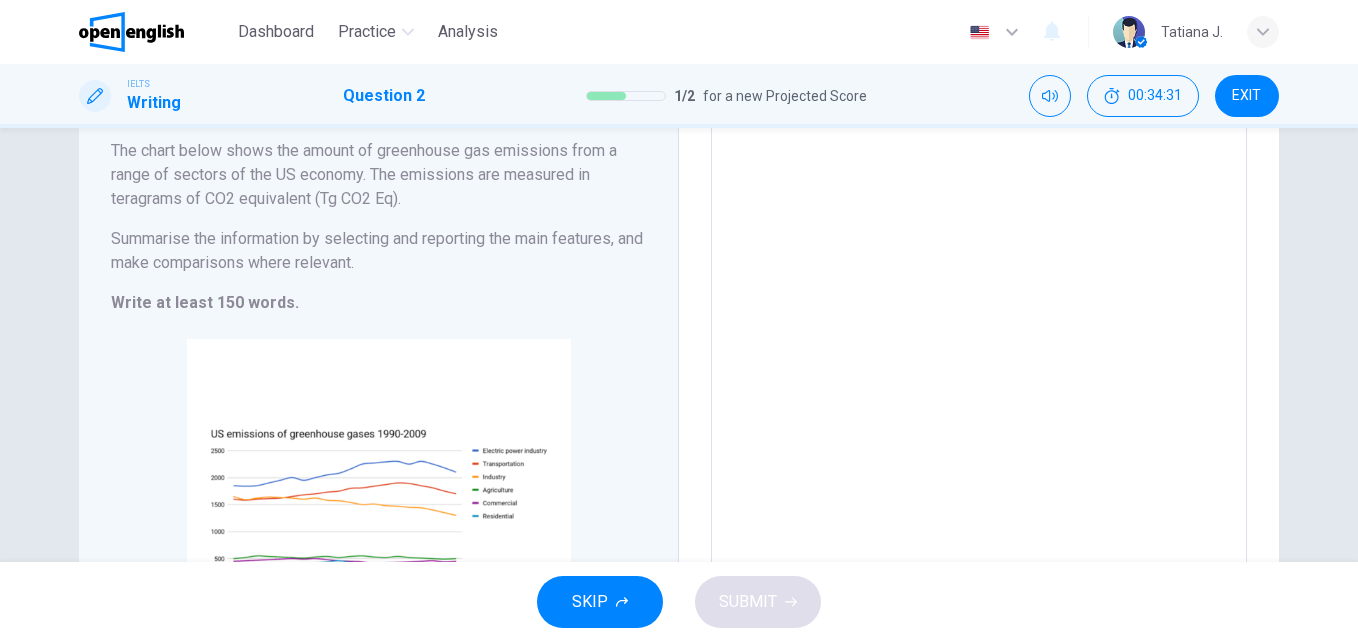 scroll, scrollTop: 200, scrollLeft: 0, axis: vertical 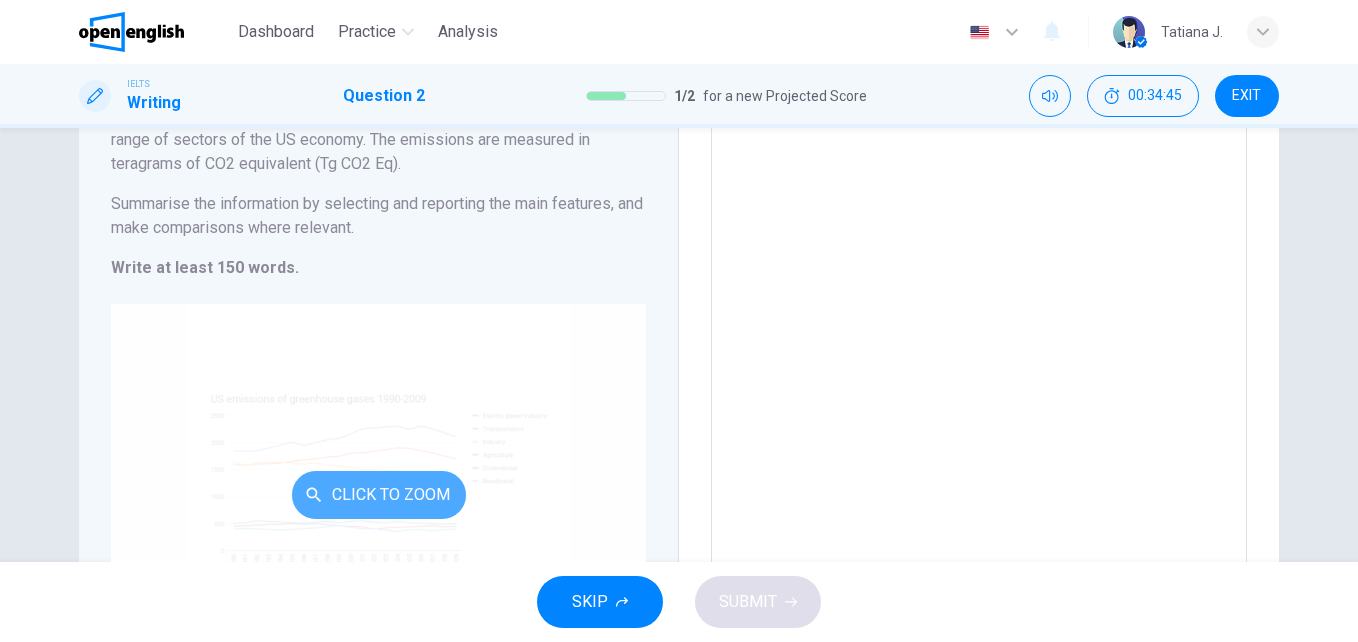 click on "Click to Zoom" at bounding box center (379, 495) 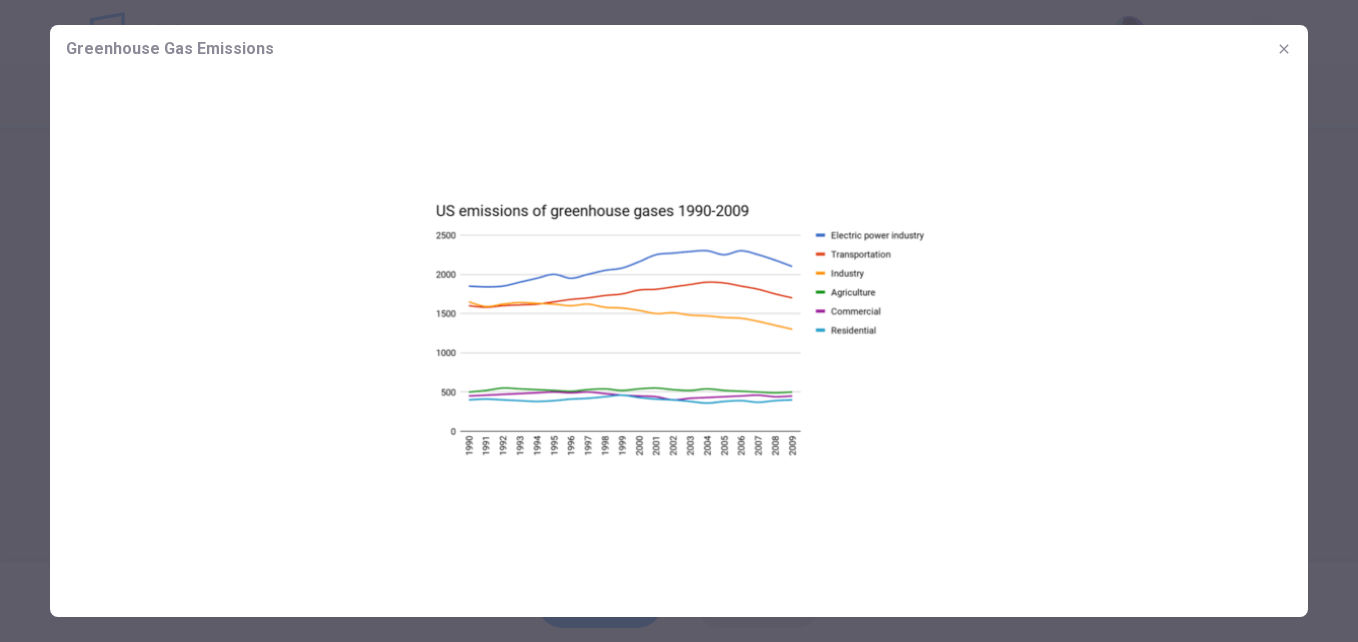 click at bounding box center (679, 326) 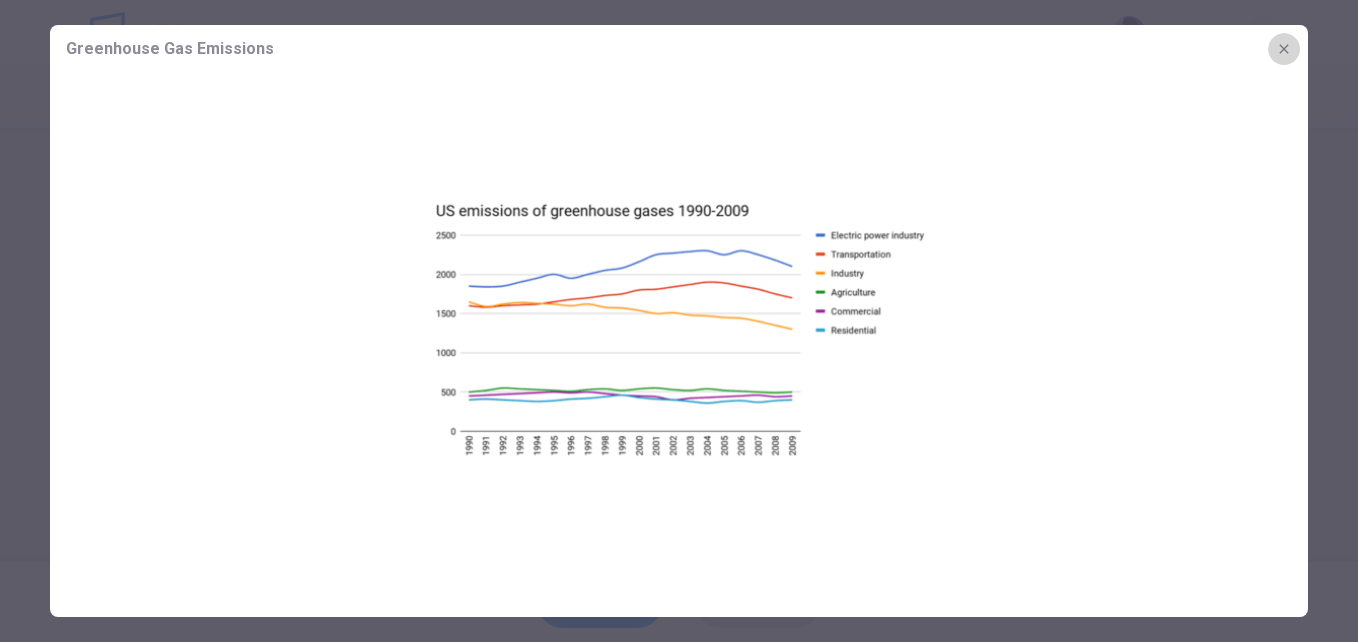 drag, startPoint x: 1290, startPoint y: 47, endPoint x: 1230, endPoint y: 120, distance: 94.493385 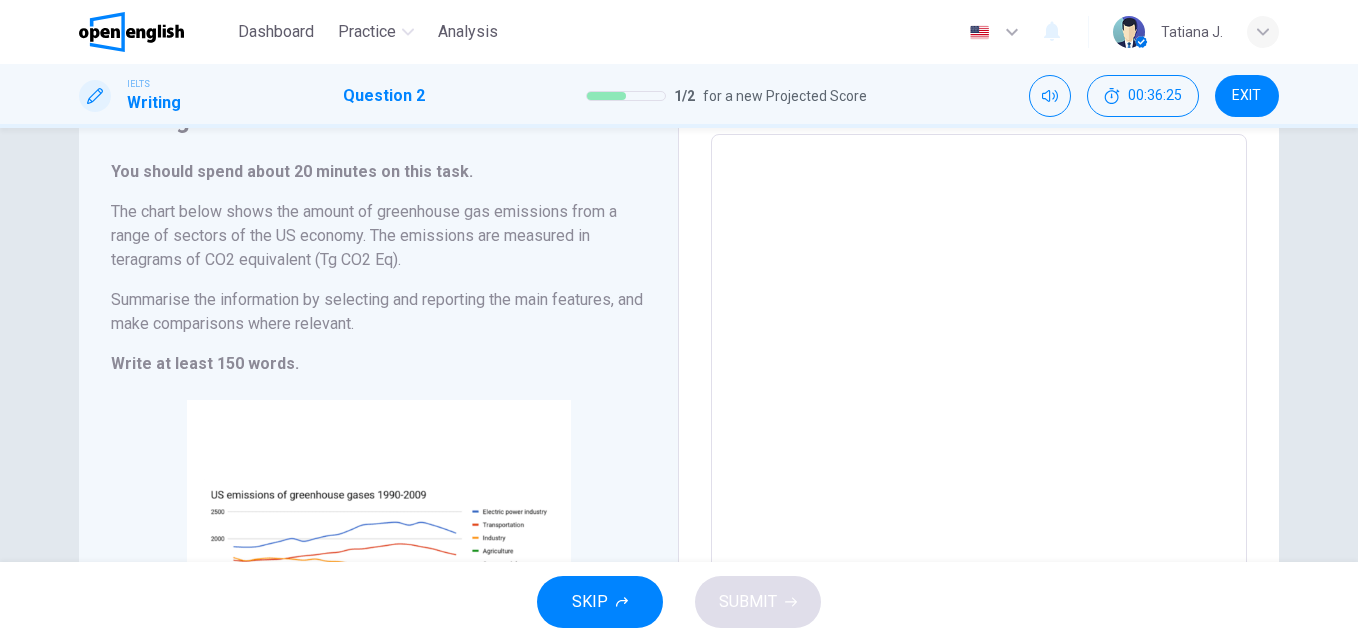scroll, scrollTop: 0, scrollLeft: 0, axis: both 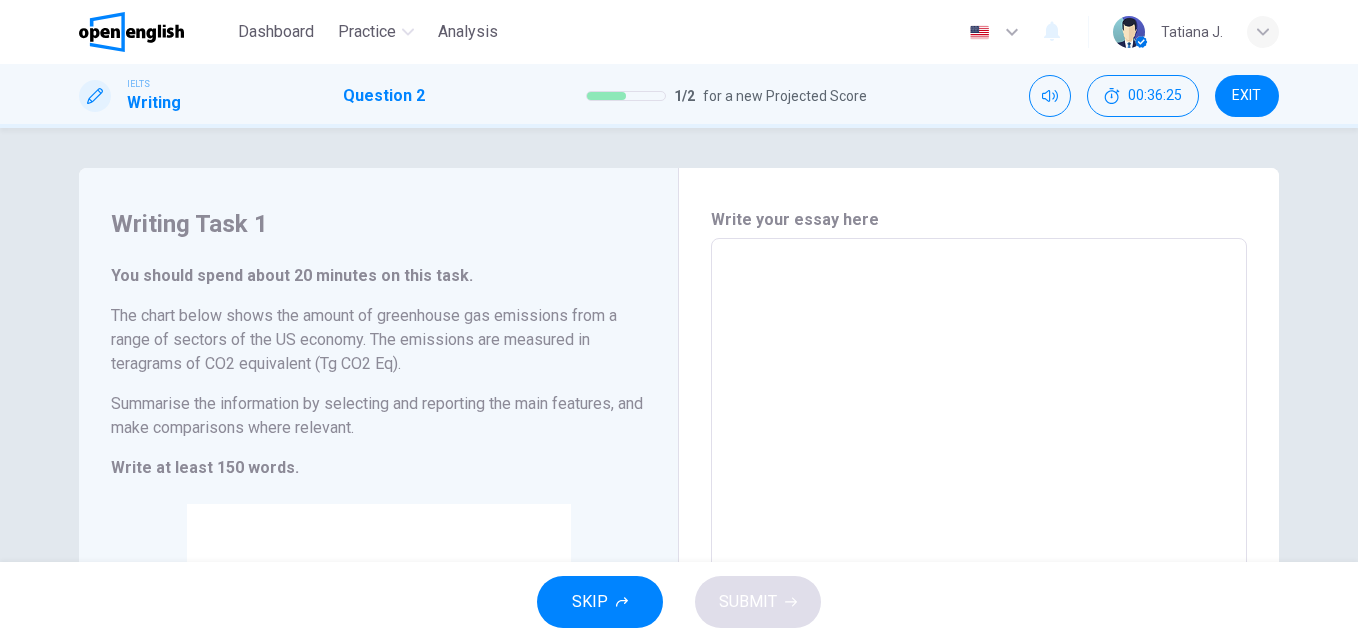 click at bounding box center [979, 546] 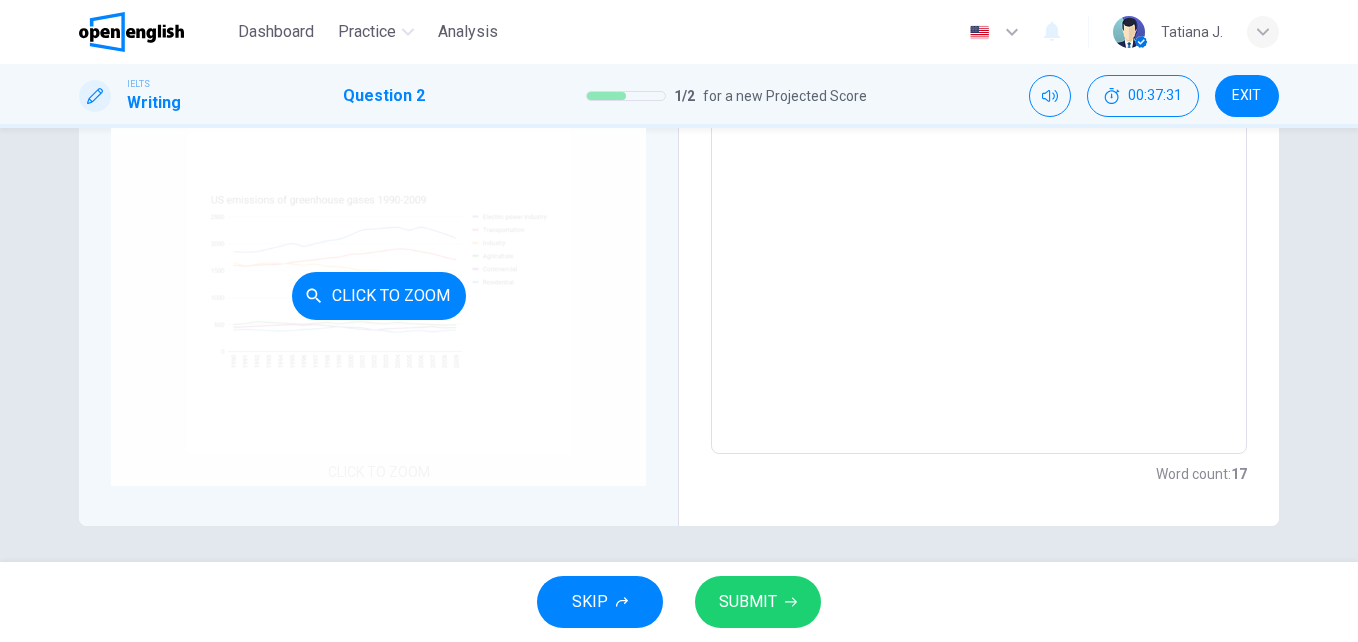 scroll, scrollTop: 403, scrollLeft: 0, axis: vertical 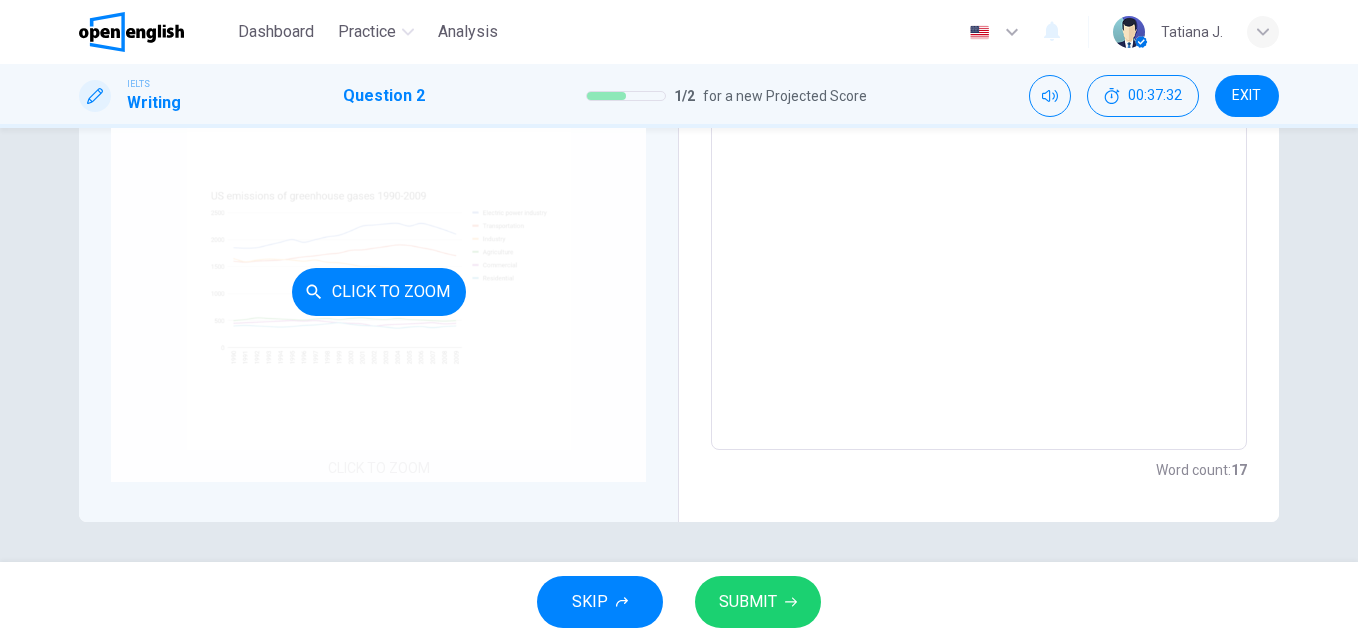 click on "Click to Zoom" at bounding box center [378, 291] 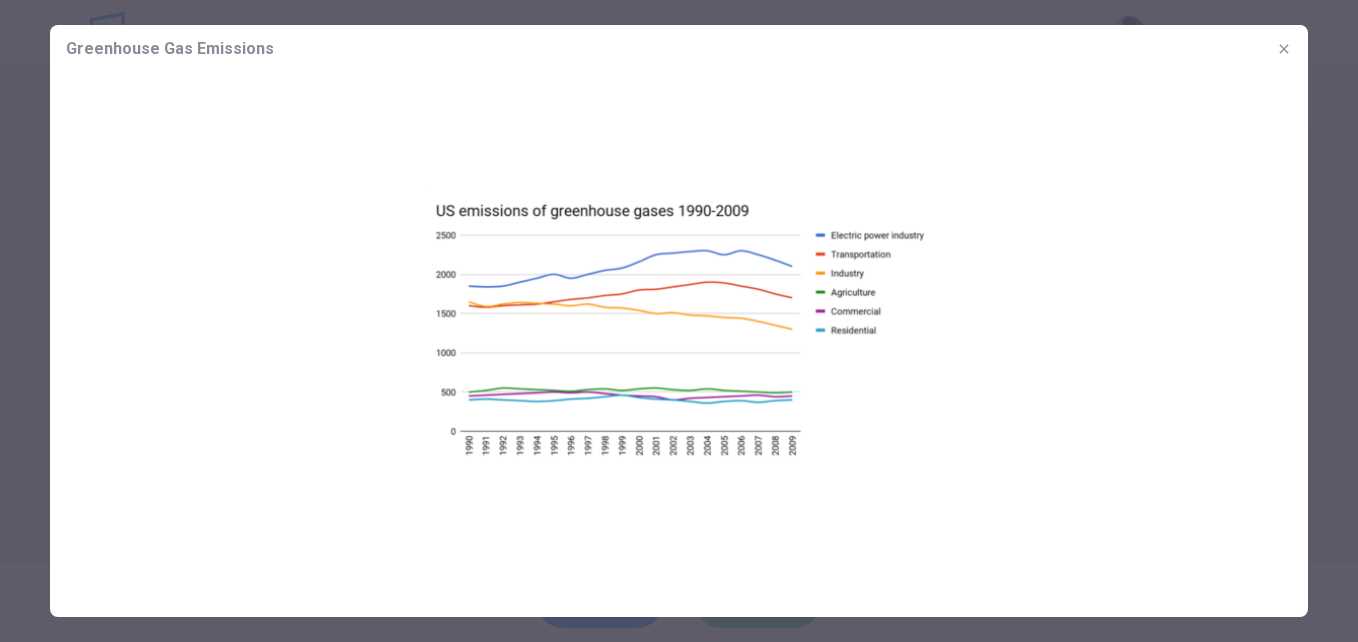 click at bounding box center (1284, 49) 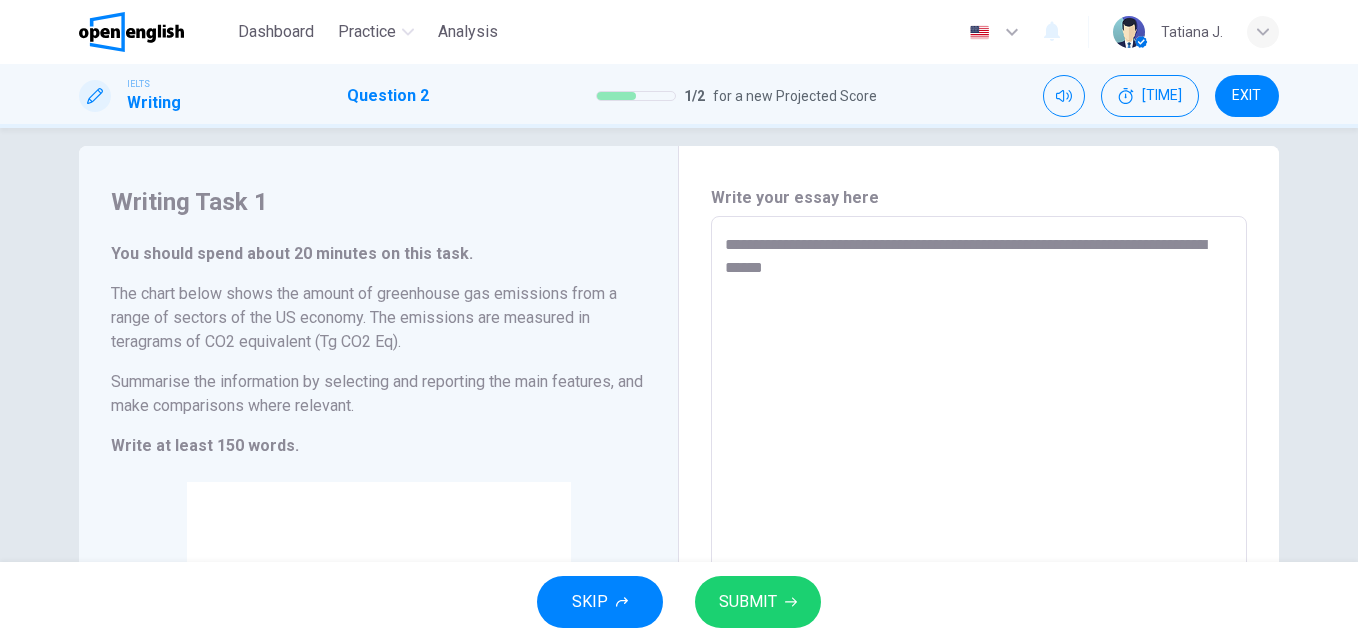 scroll, scrollTop: 3, scrollLeft: 0, axis: vertical 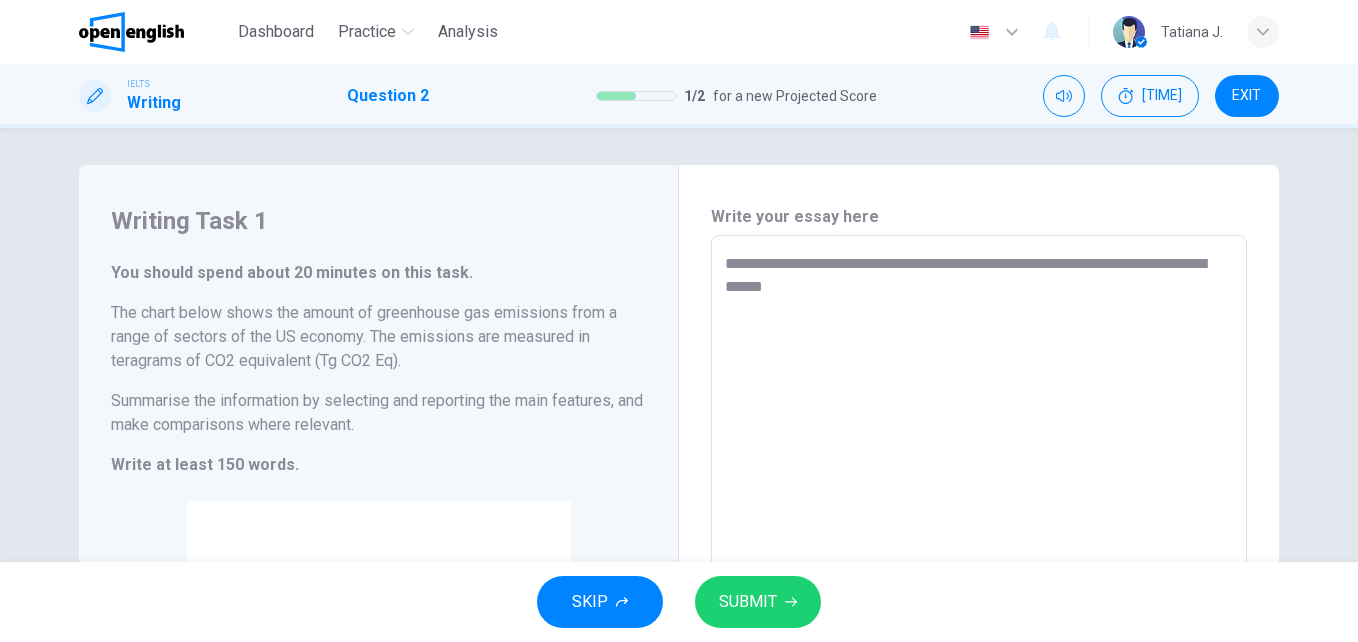 click on "**********" at bounding box center [979, 543] 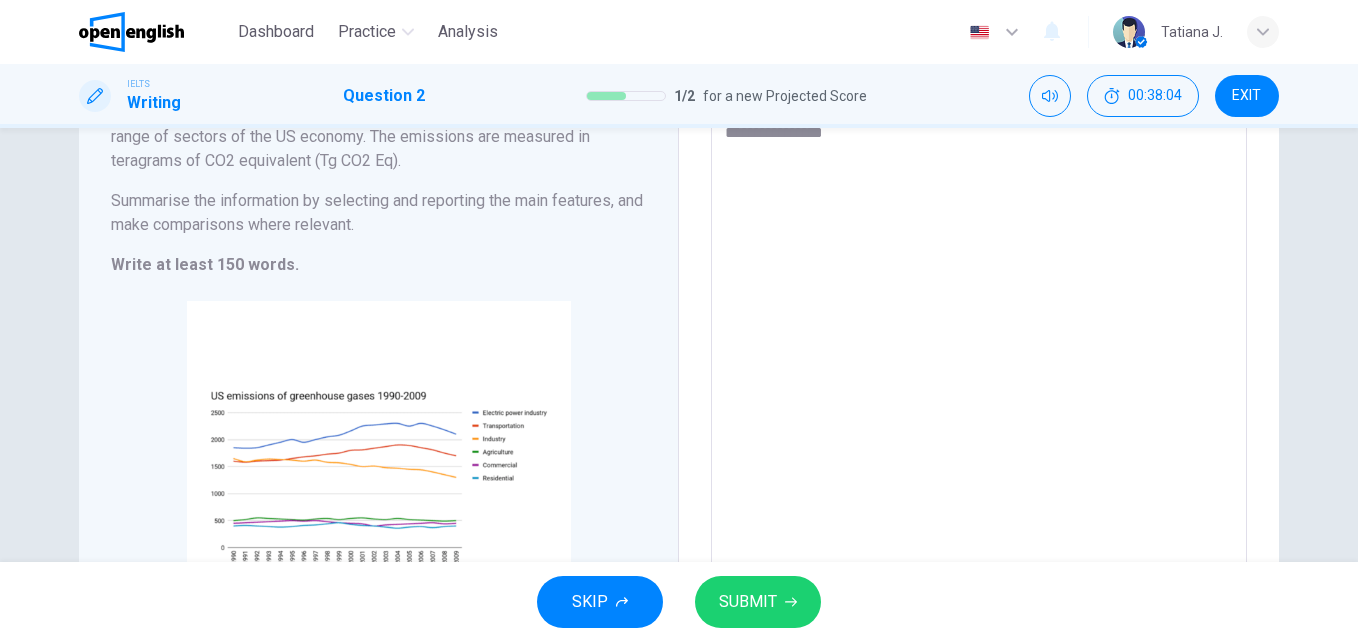 scroll, scrollTop: 197, scrollLeft: 0, axis: vertical 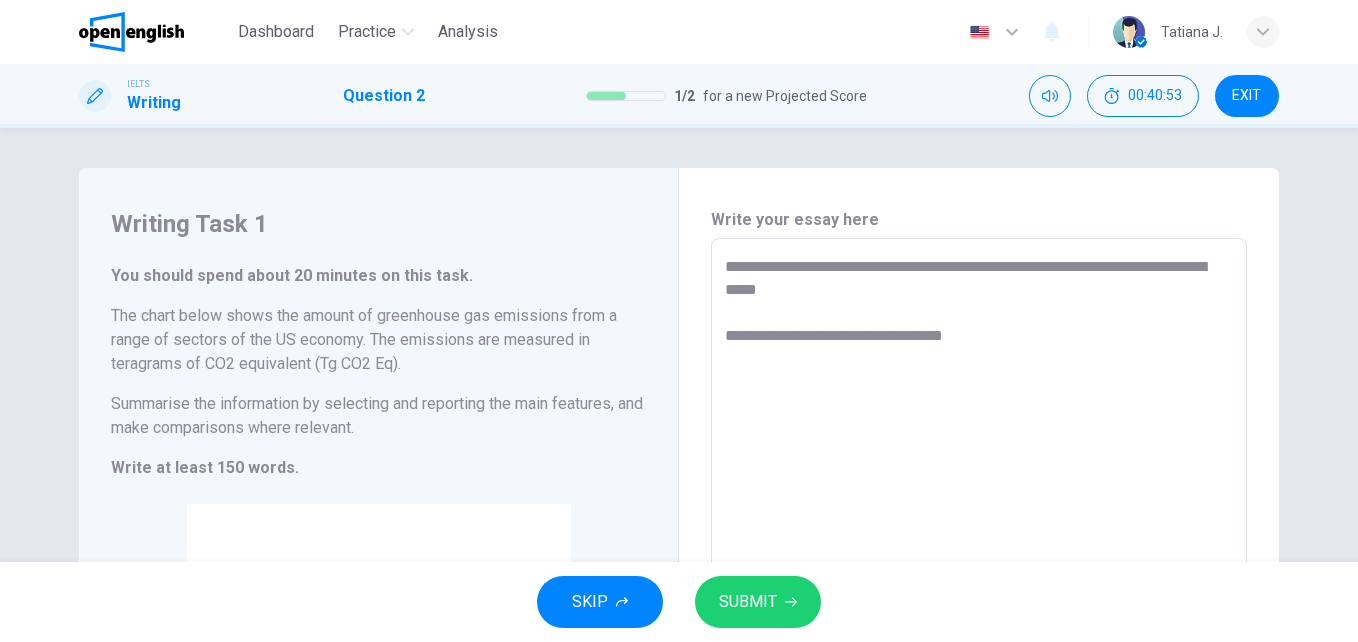 click on "**********" at bounding box center [979, 546] 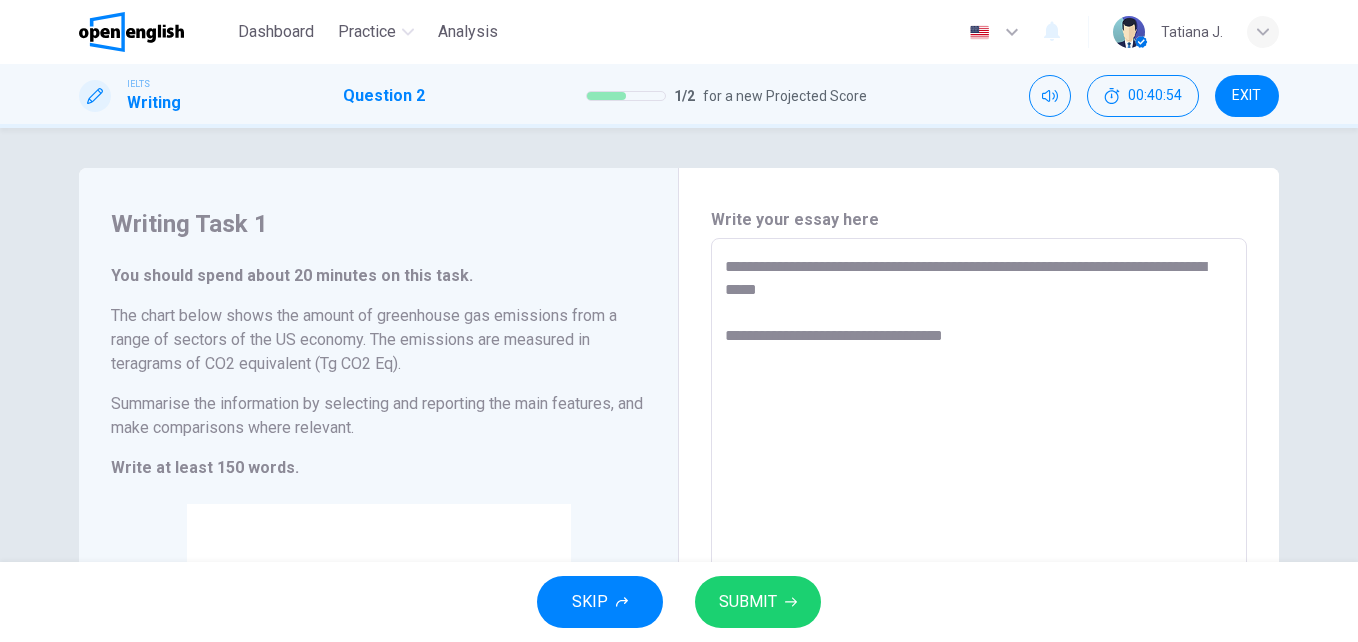 click on "**********" at bounding box center (979, 546) 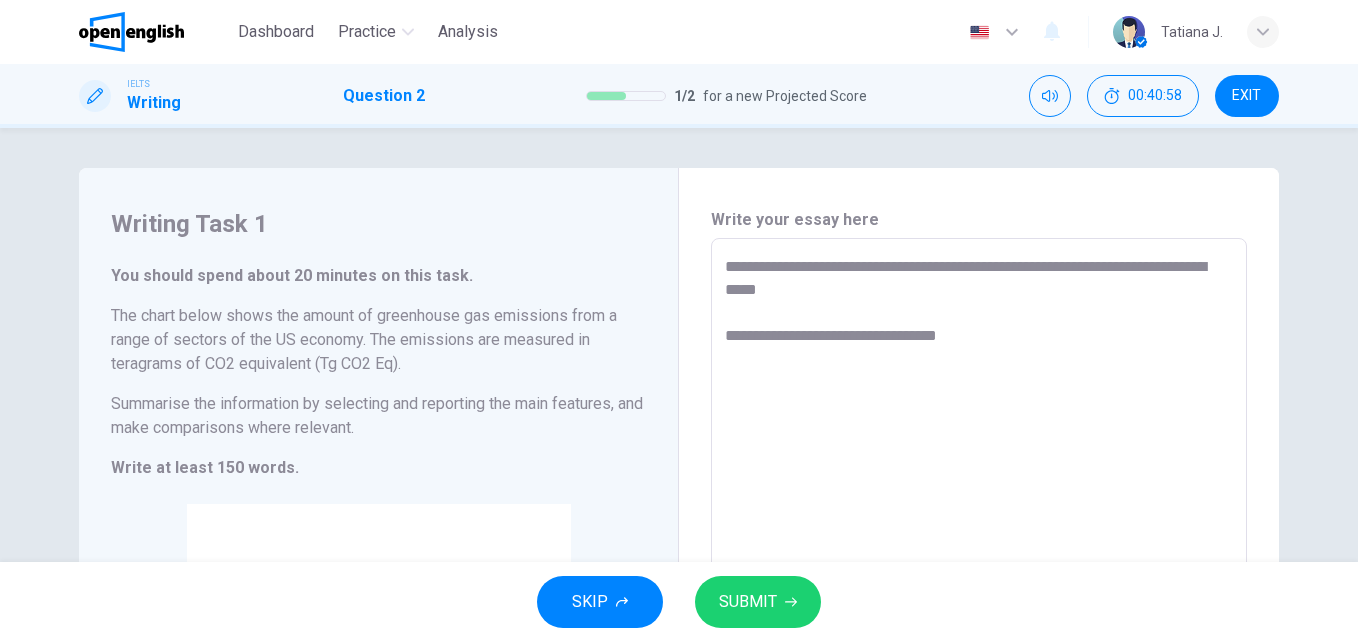 click on "**********" at bounding box center (979, 546) 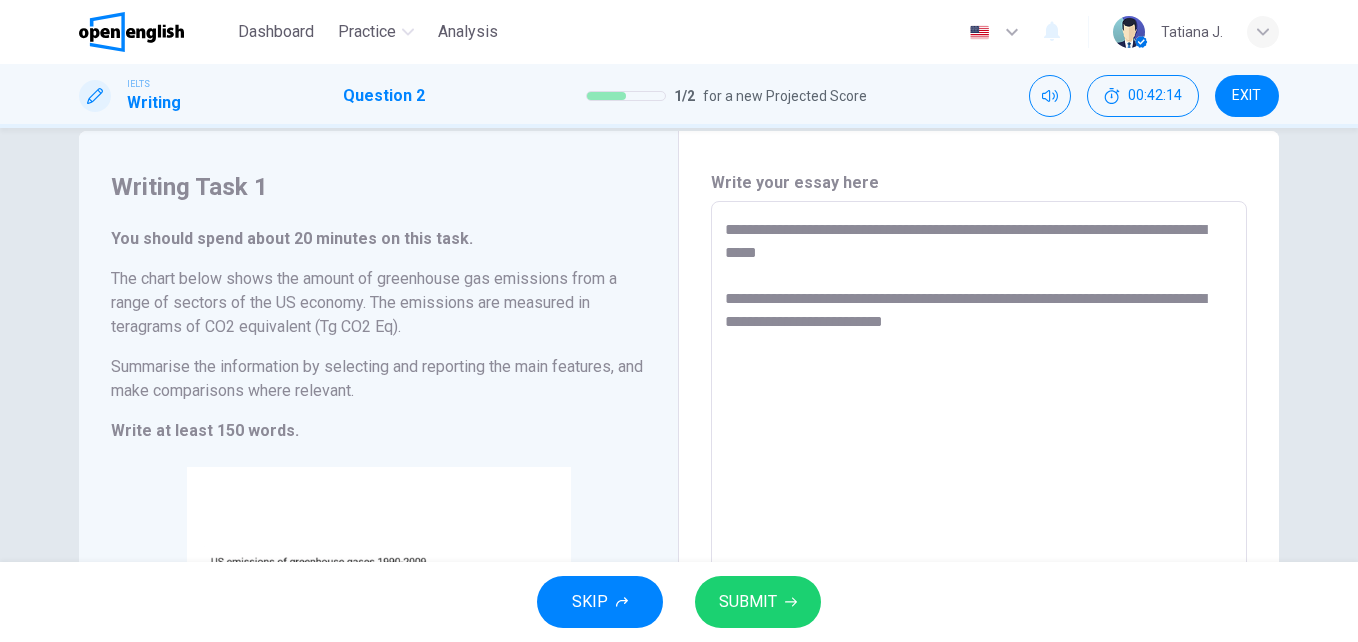 scroll, scrollTop: 0, scrollLeft: 0, axis: both 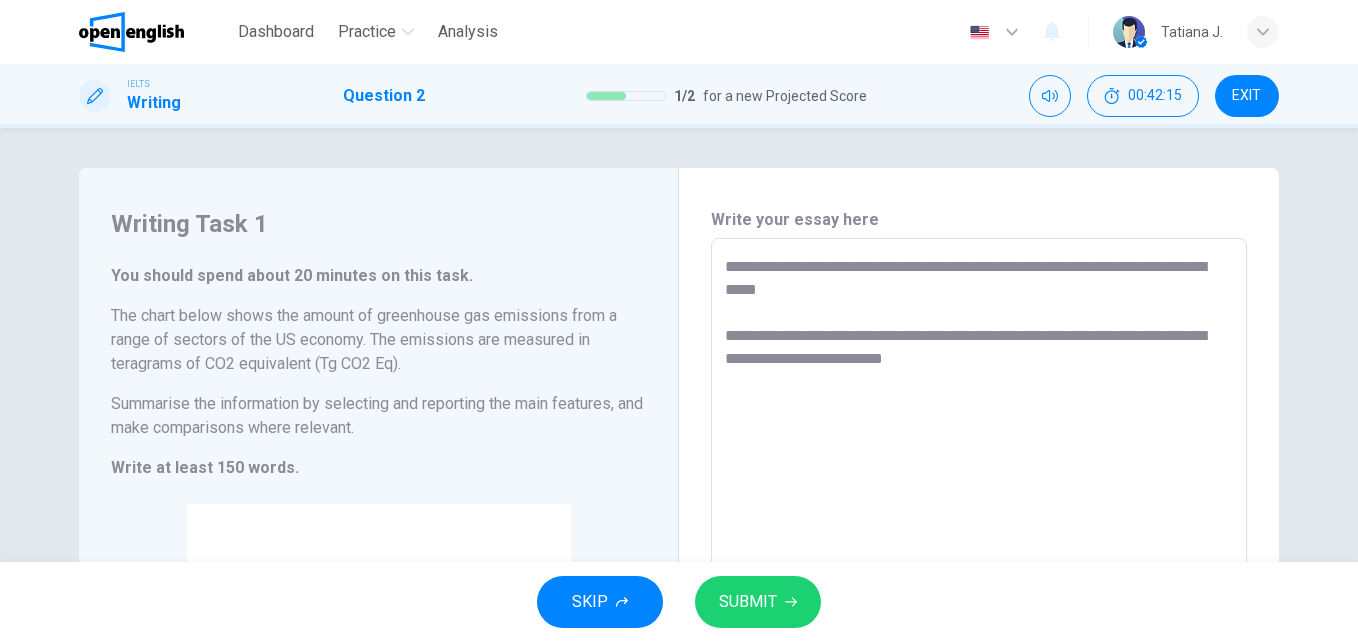 click on "**********" at bounding box center [979, 546] 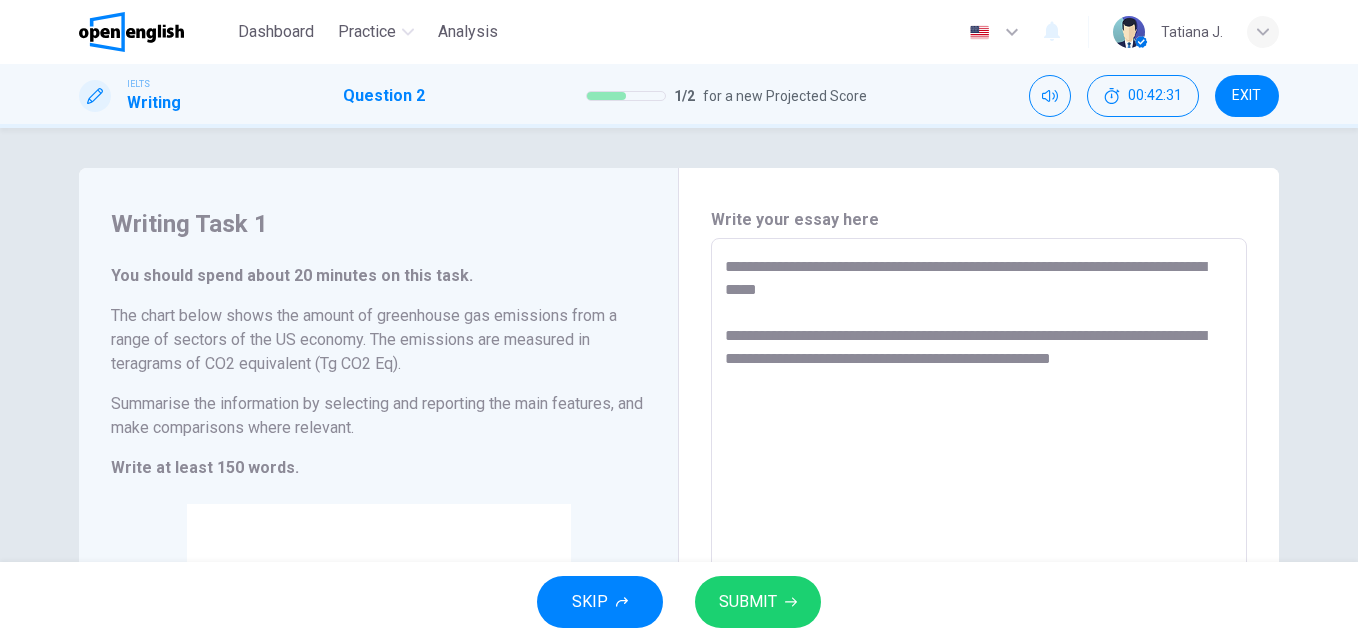 click on "**********" at bounding box center [979, 546] 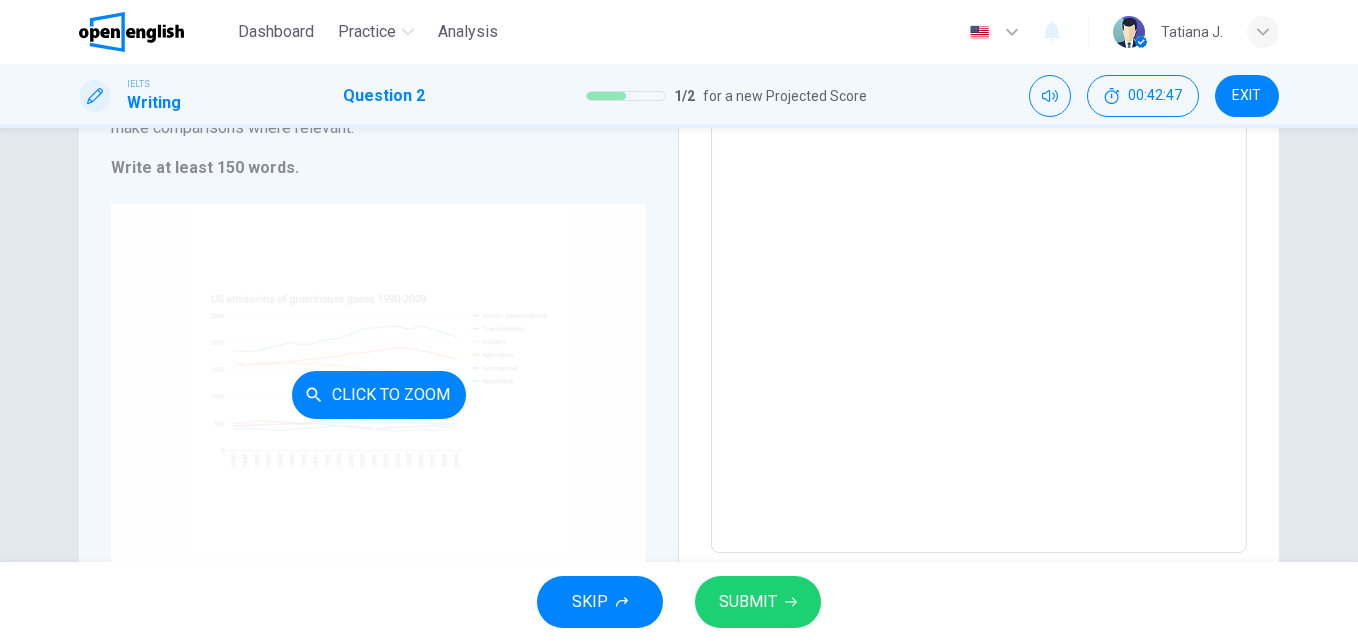 scroll, scrollTop: 200, scrollLeft: 0, axis: vertical 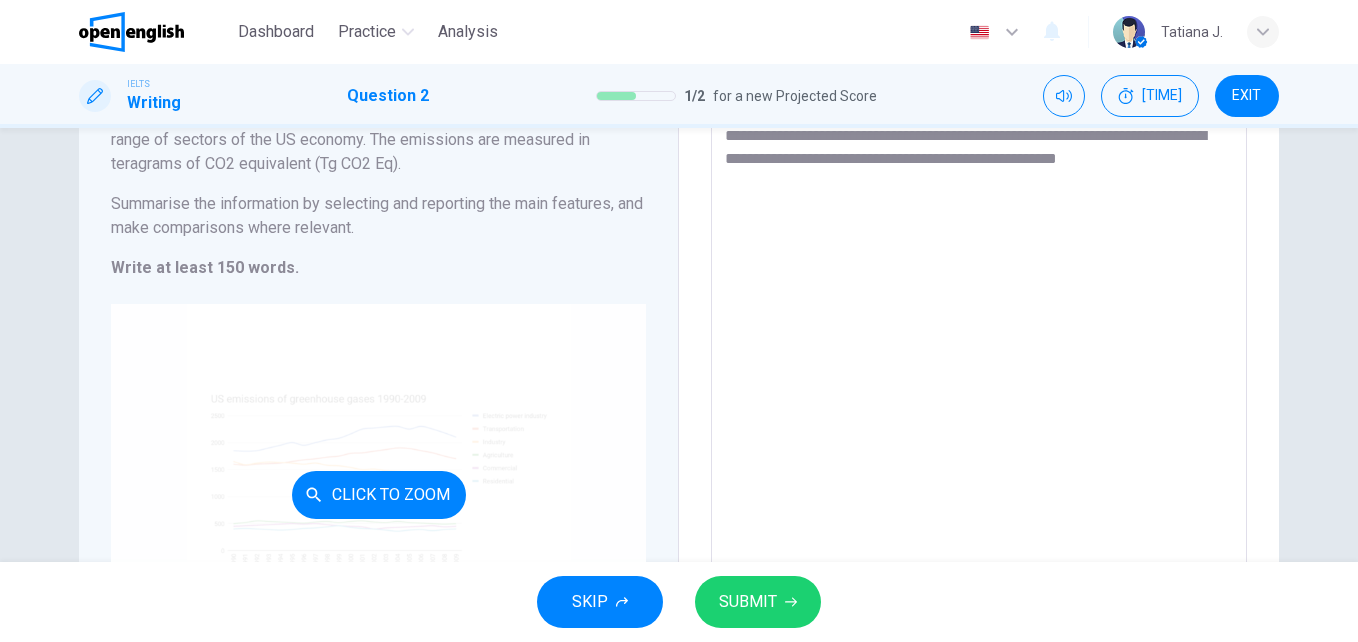 click on "Click to Zoom" at bounding box center (378, 494) 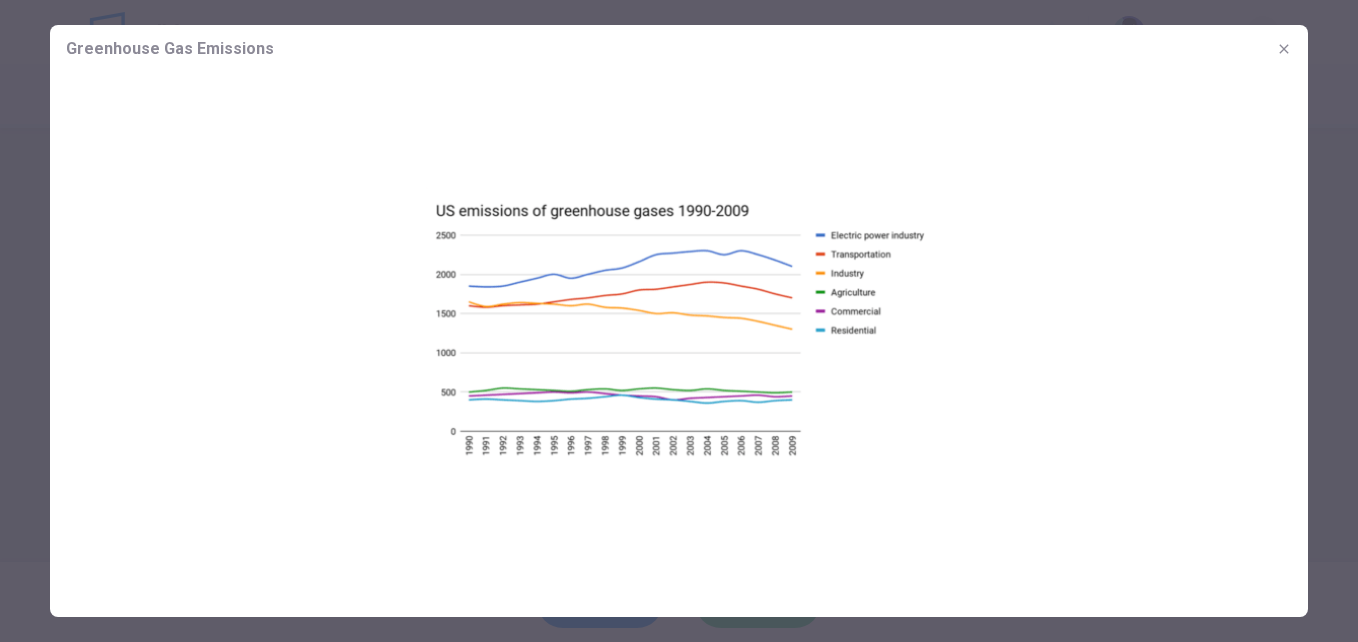 click at bounding box center [1284, 49] 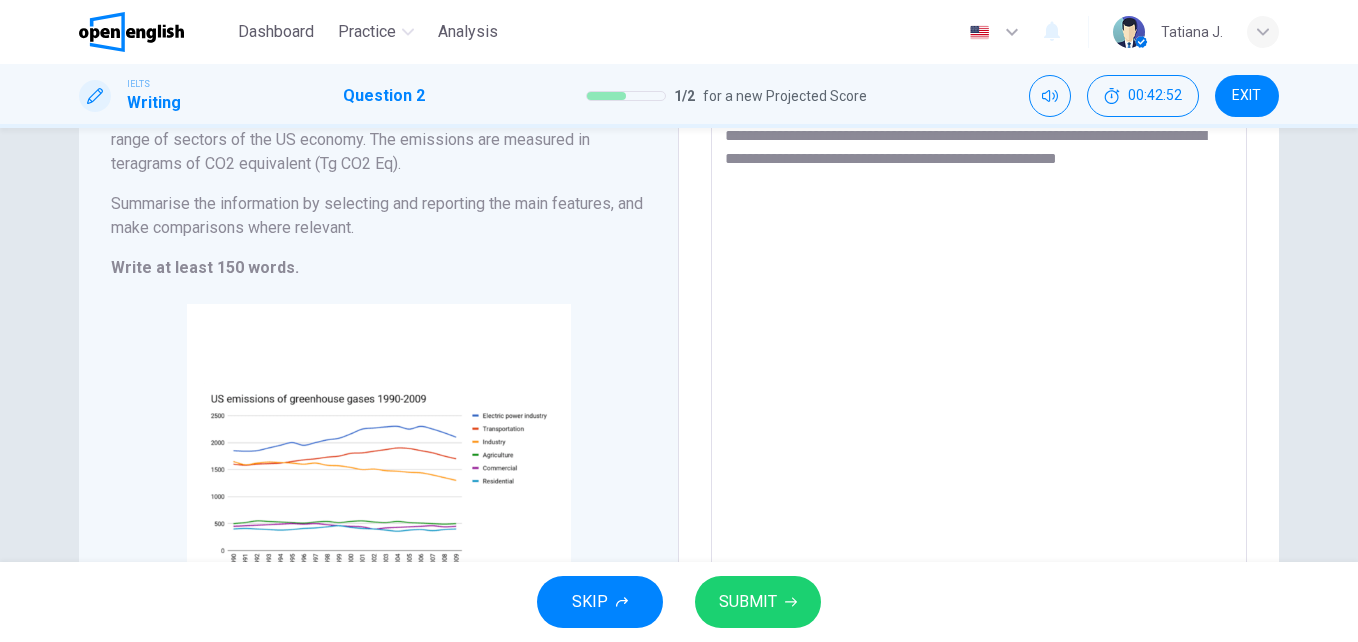 click on "**********" at bounding box center (979, 346) 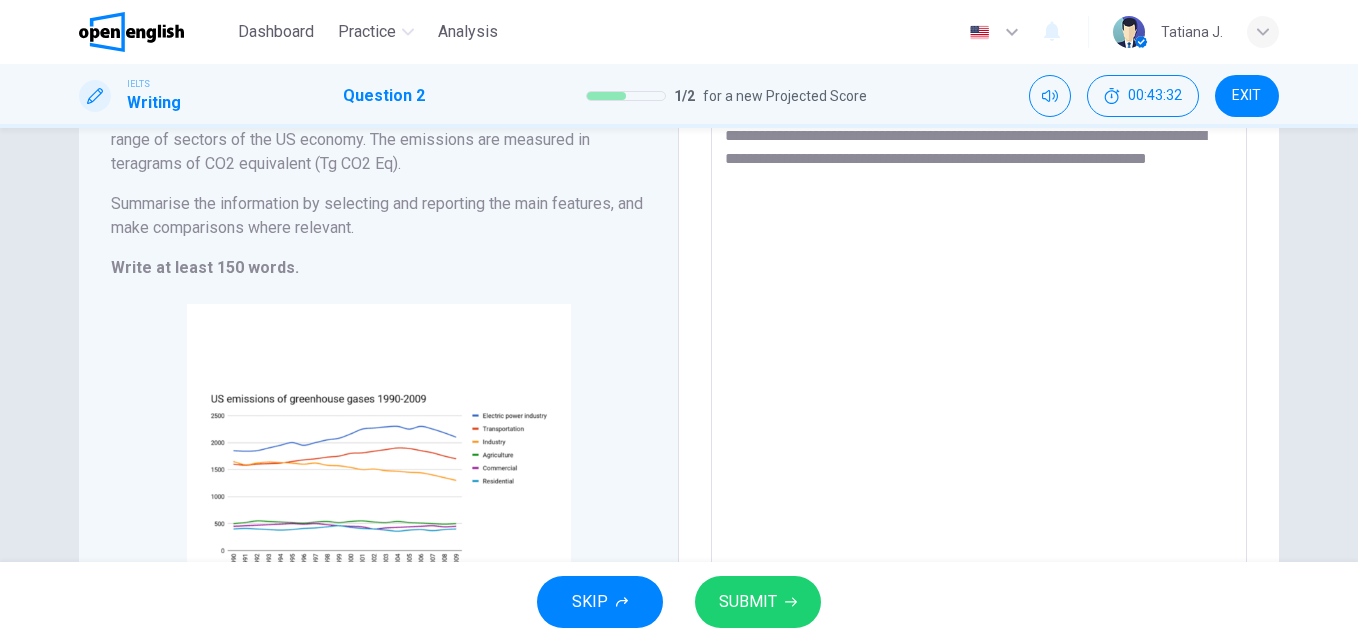 click on "**********" at bounding box center [979, 346] 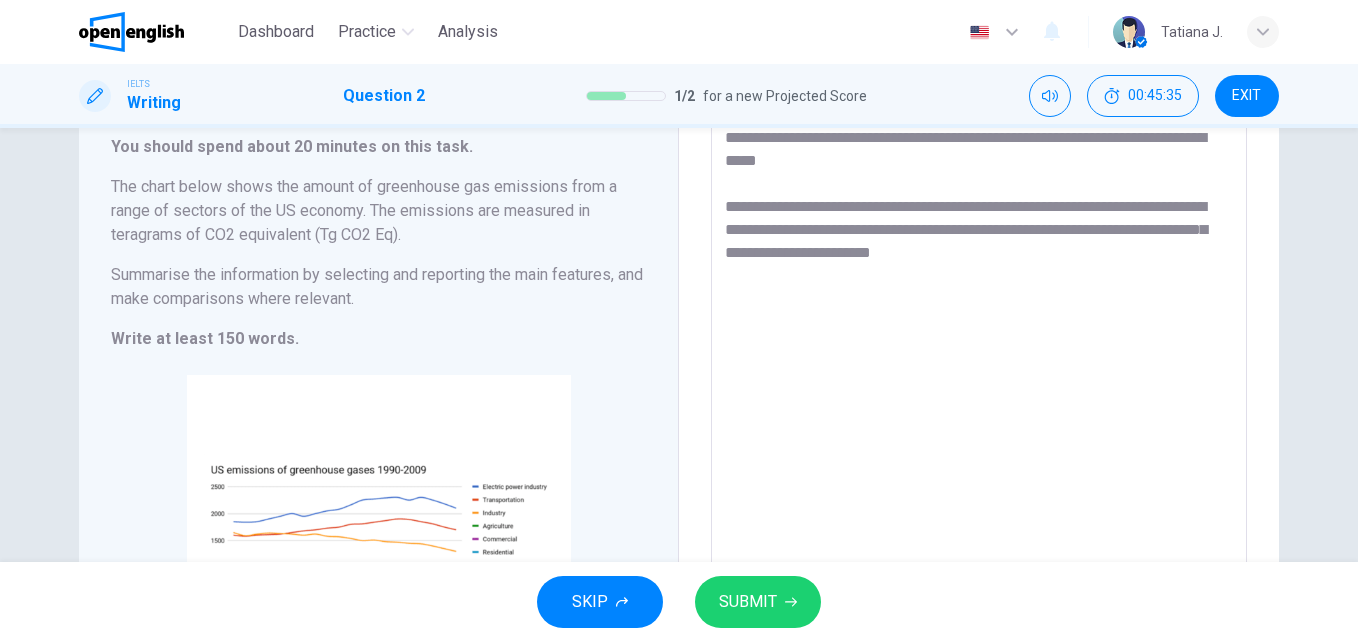 scroll, scrollTop: 100, scrollLeft: 0, axis: vertical 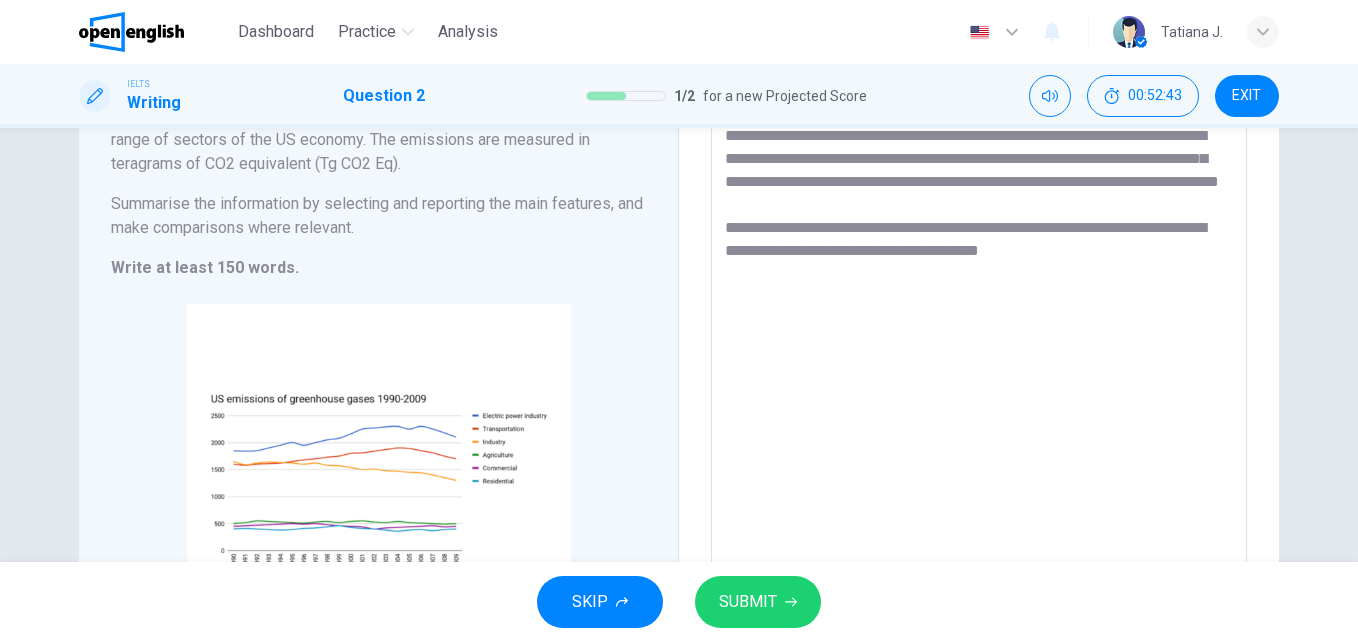 click on "**********" at bounding box center [979, 346] 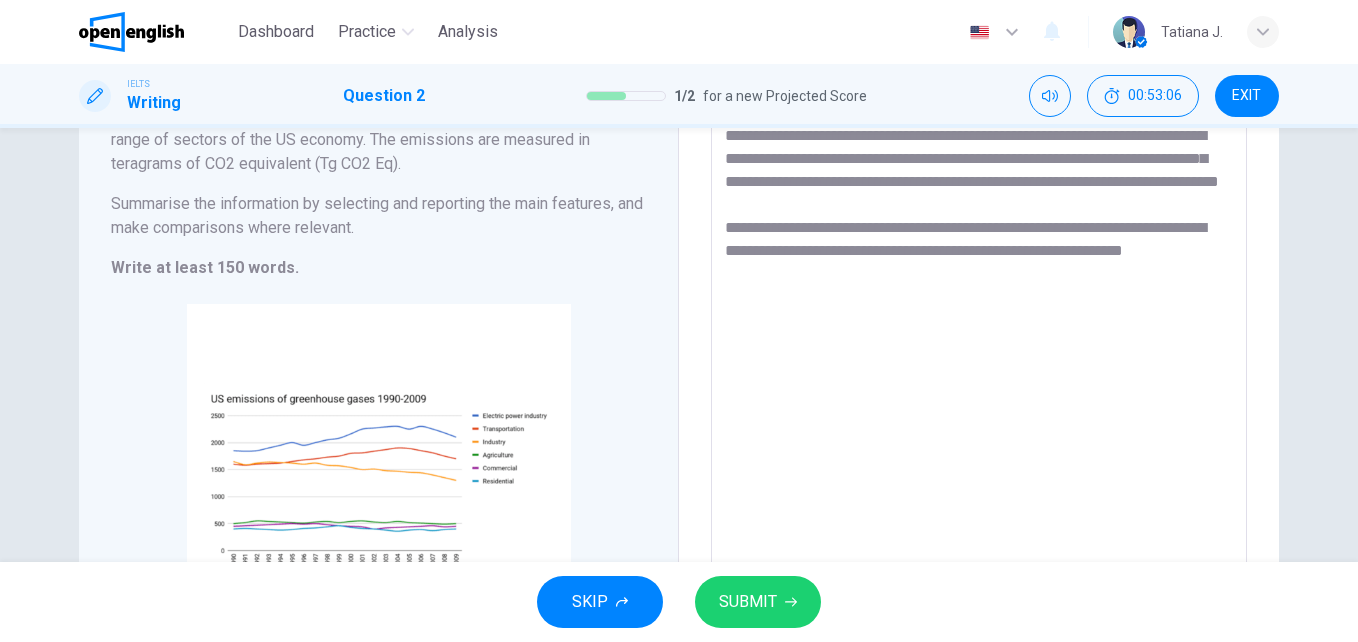 click on "**********" at bounding box center [979, 346] 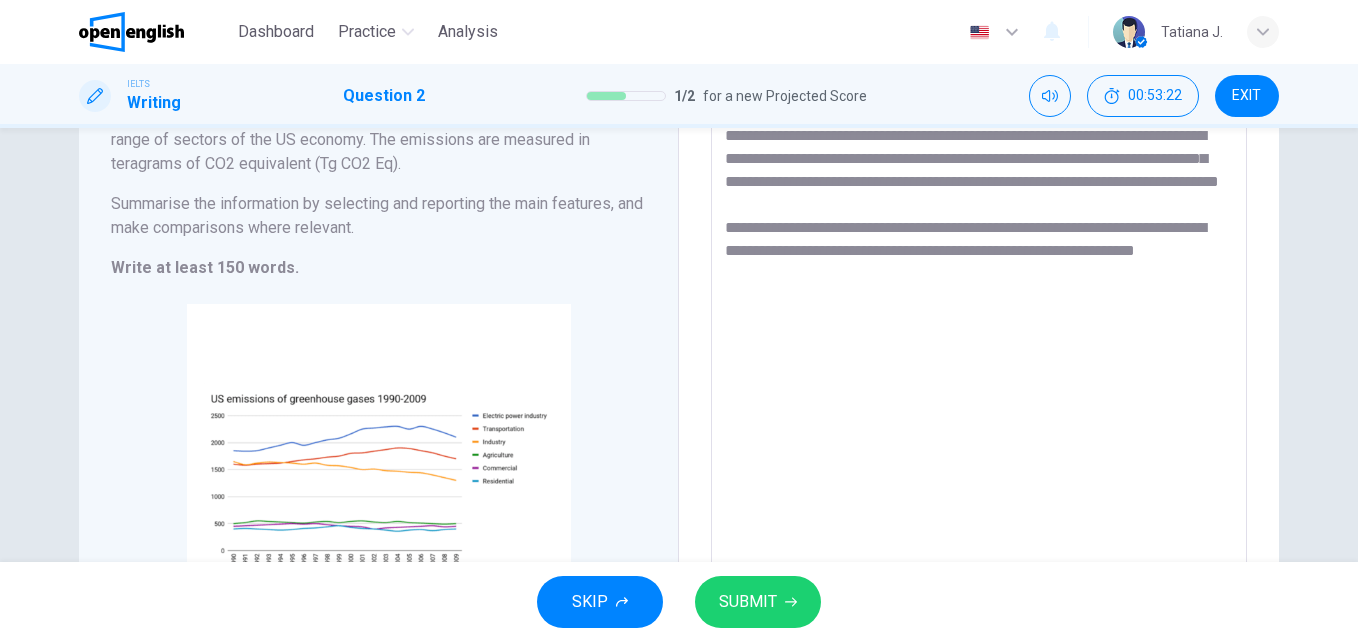 click on "**********" at bounding box center [979, 346] 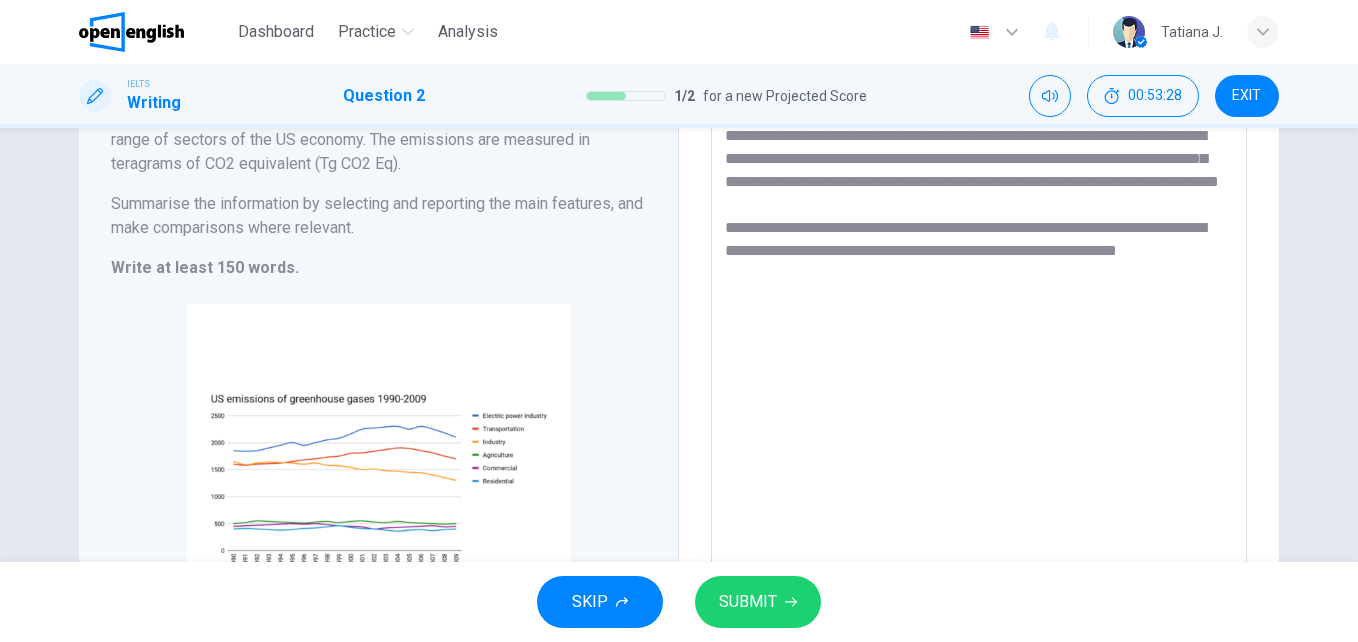 click on "**********" at bounding box center [979, 346] 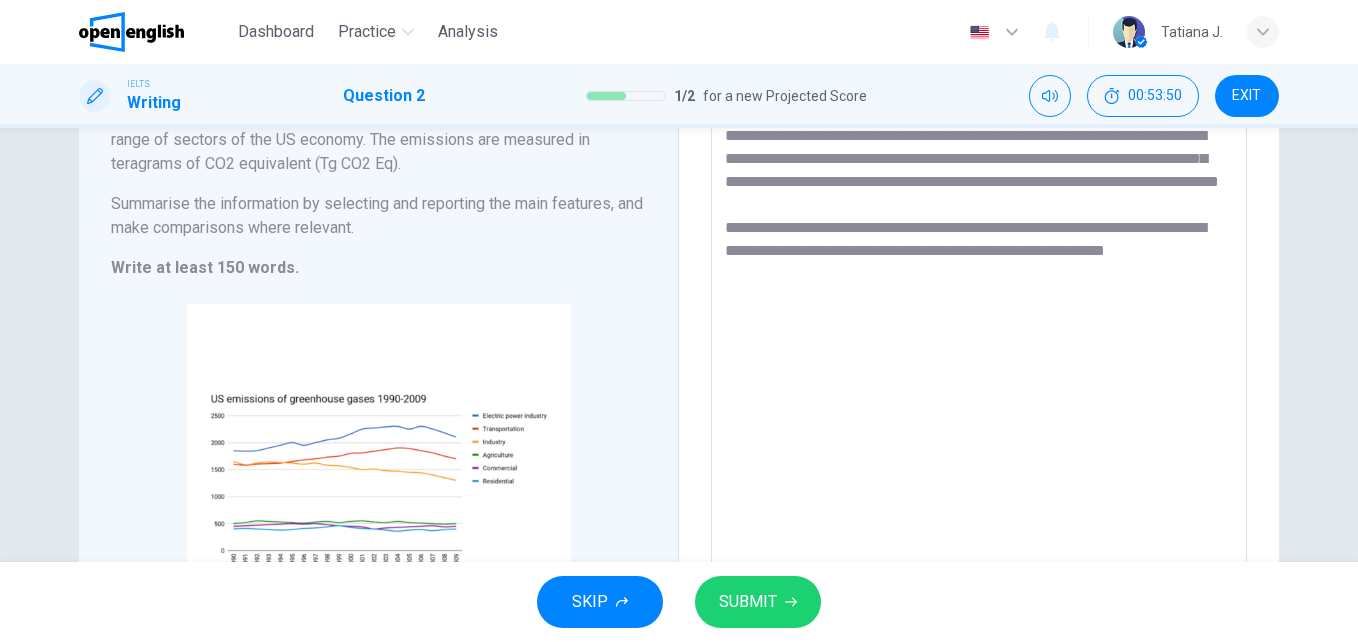 click on "**********" at bounding box center [979, 346] 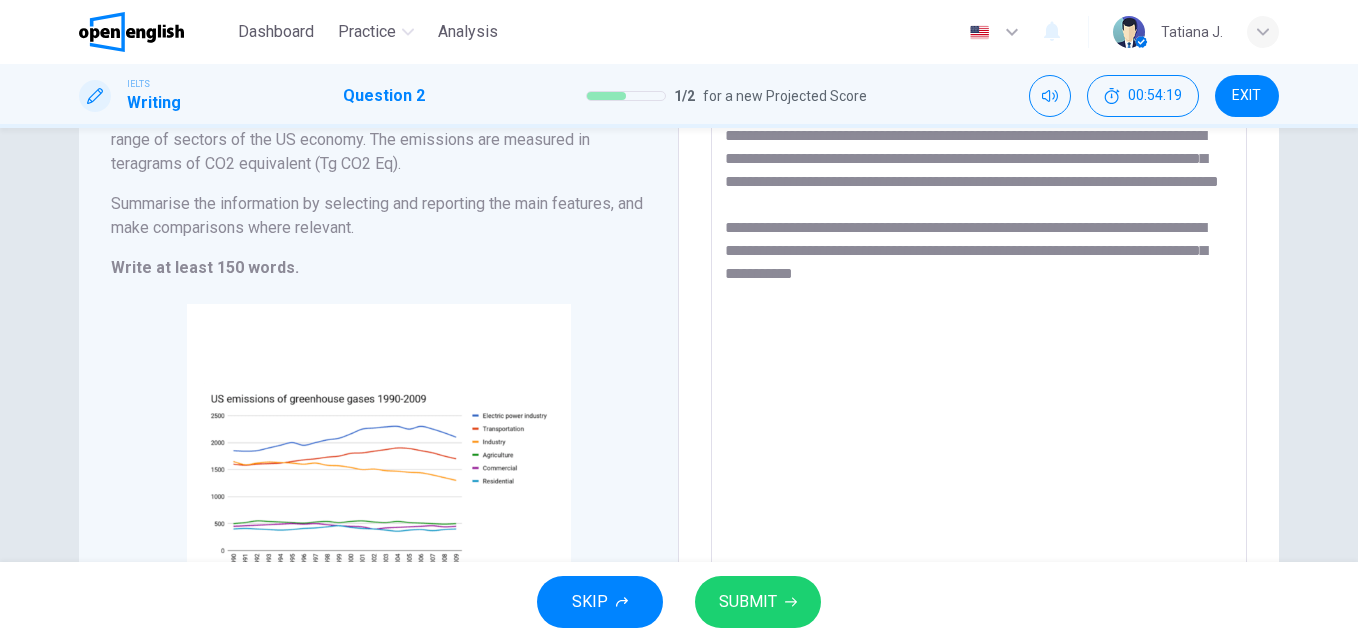 drag, startPoint x: 1089, startPoint y: 303, endPoint x: 724, endPoint y: 301, distance: 365.0055 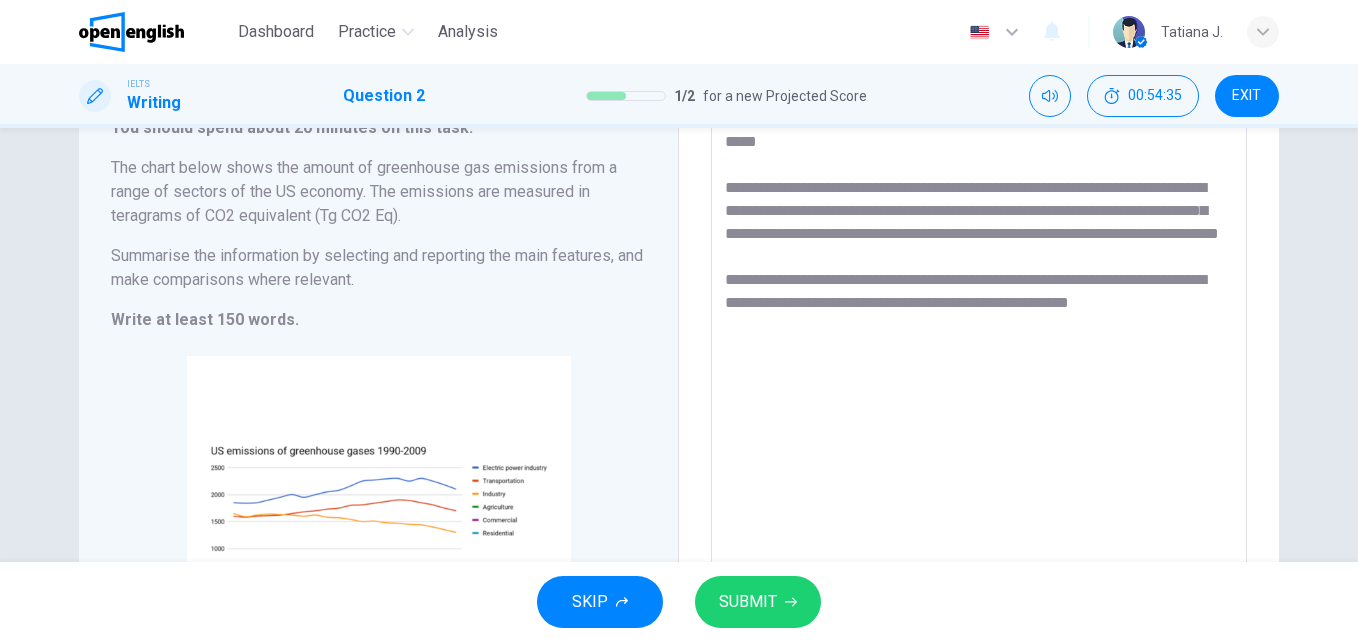 scroll, scrollTop: 100, scrollLeft: 0, axis: vertical 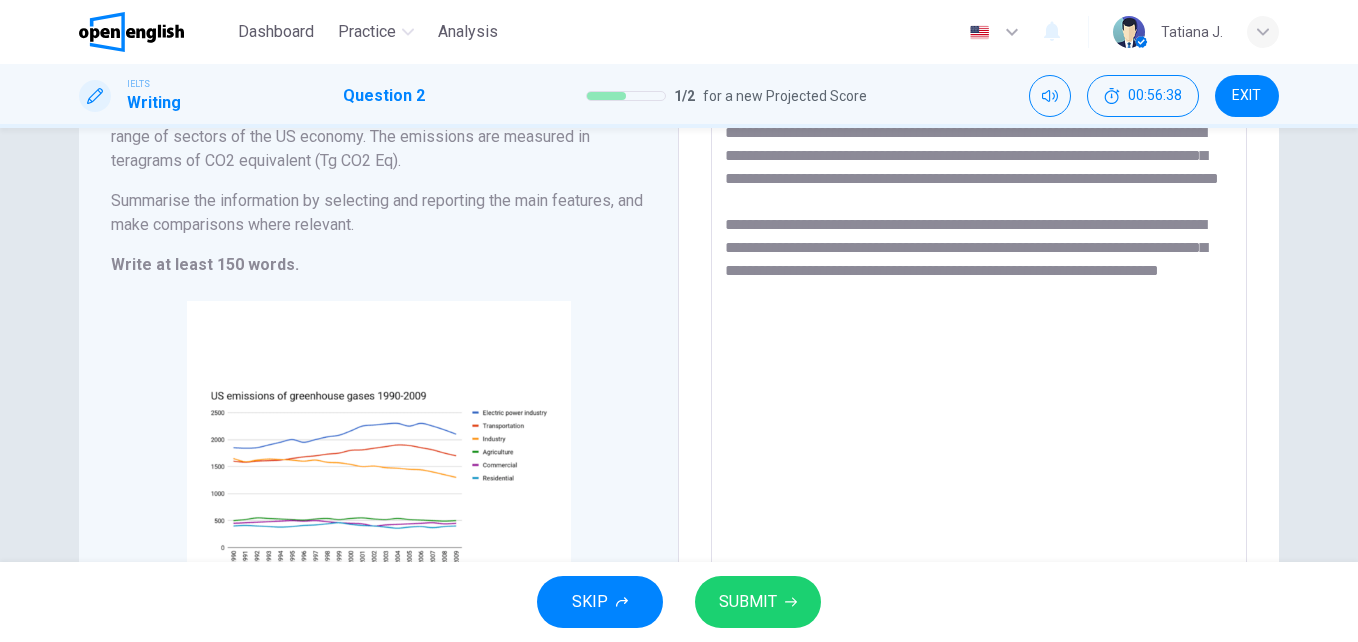 click on "**********" at bounding box center (979, 343) 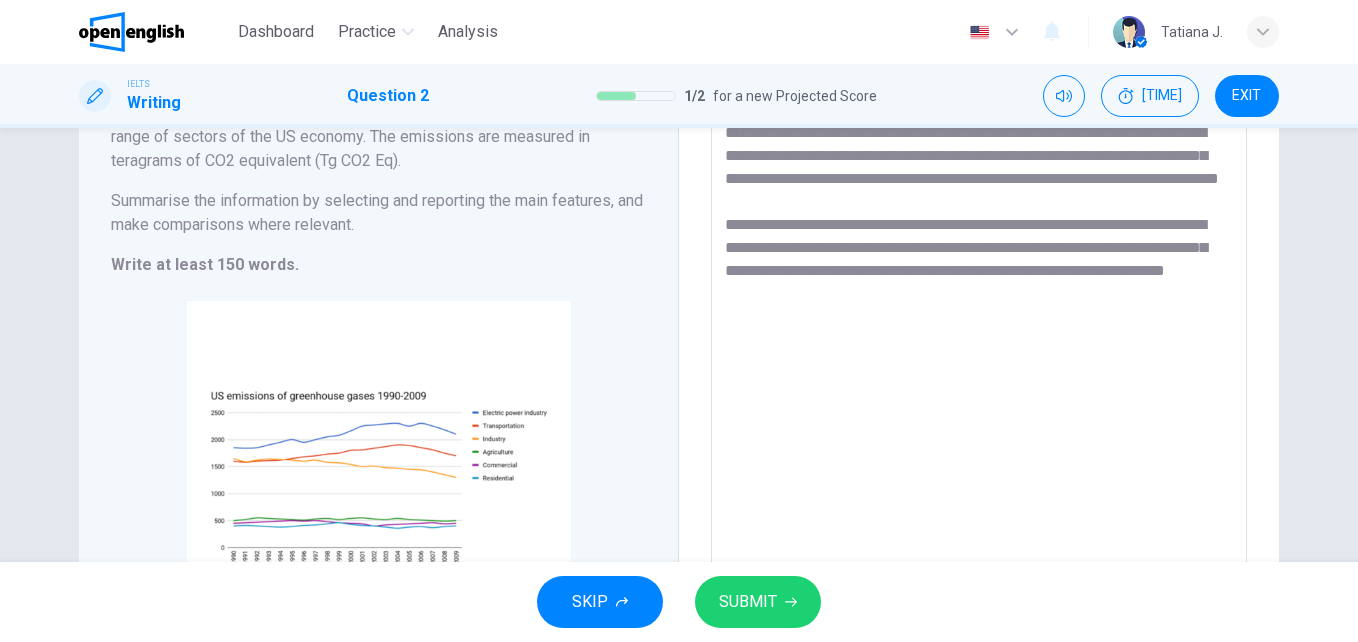 type on "**********" 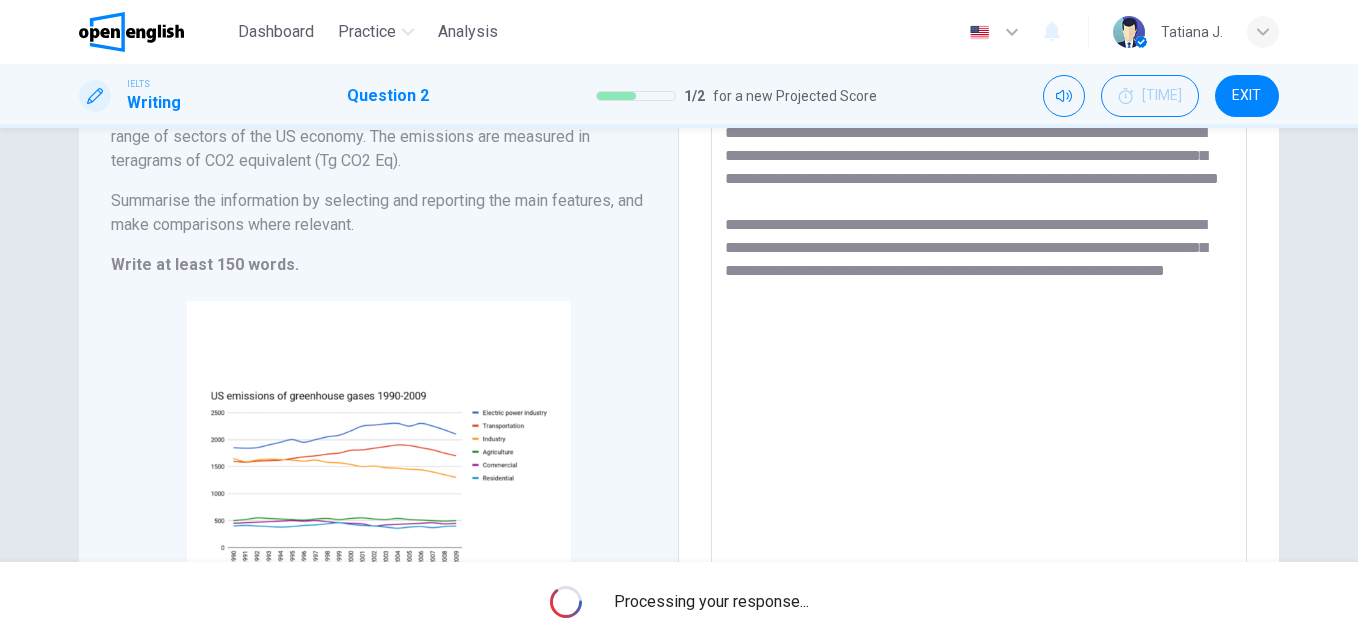 scroll, scrollTop: 0, scrollLeft: 0, axis: both 